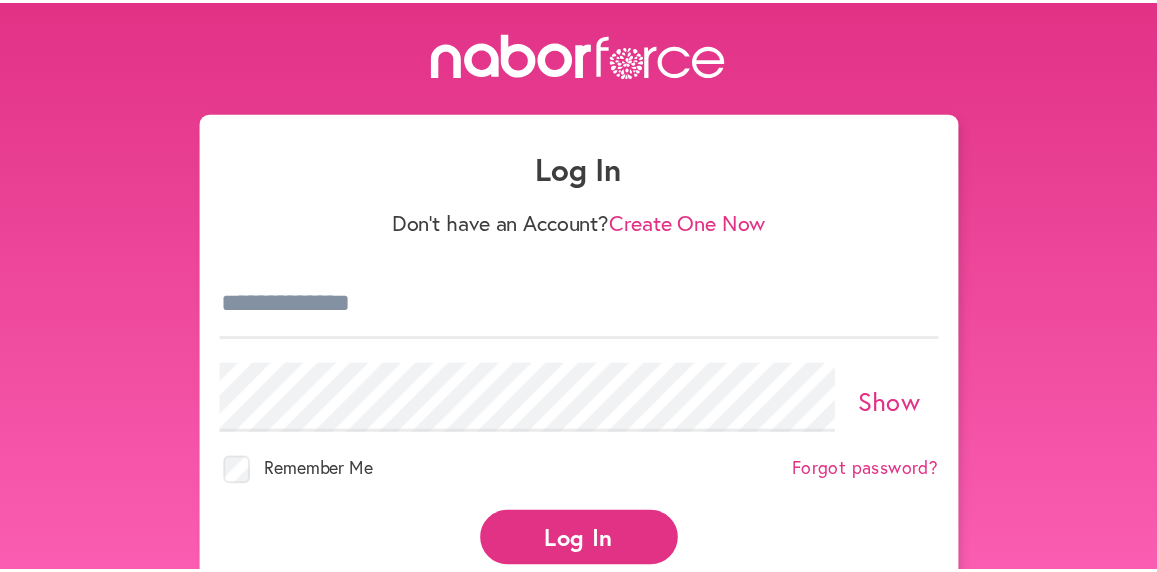 scroll, scrollTop: 0, scrollLeft: 0, axis: both 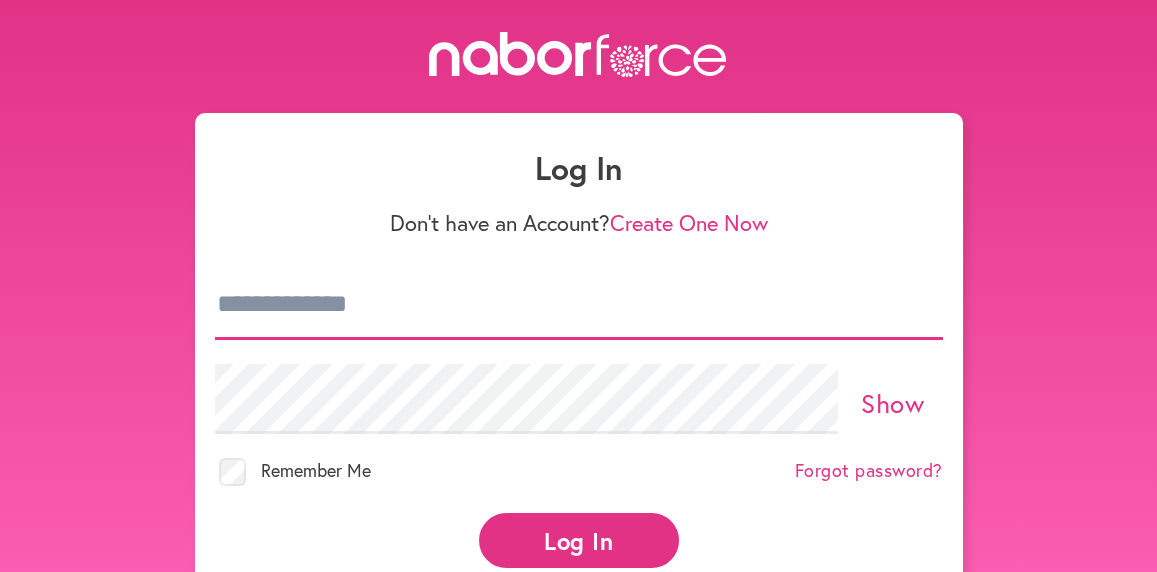 click at bounding box center [579, 305] 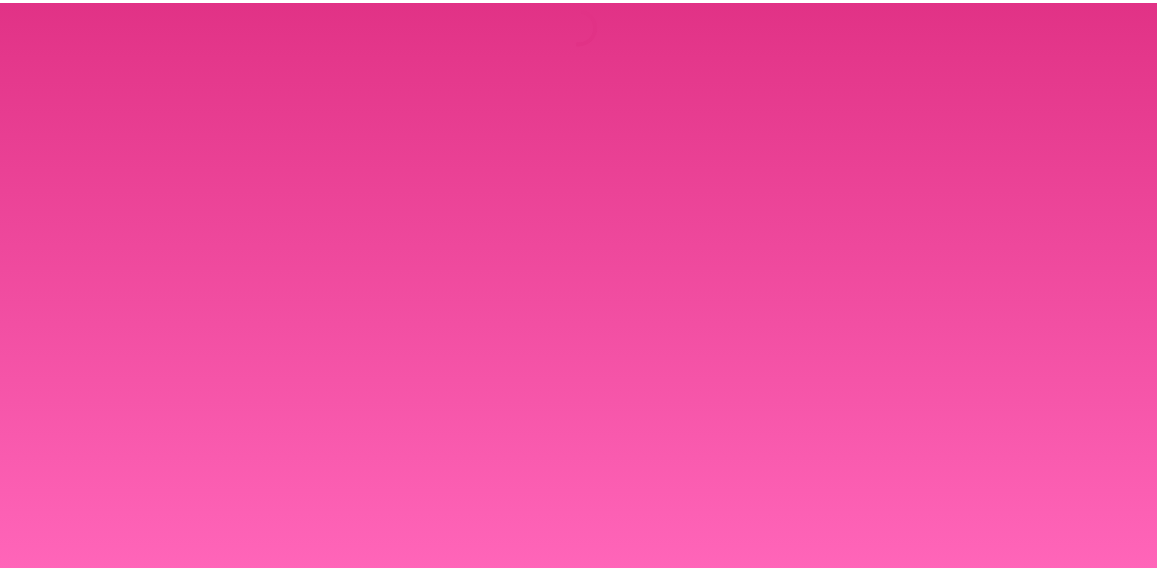 scroll, scrollTop: 0, scrollLeft: 0, axis: both 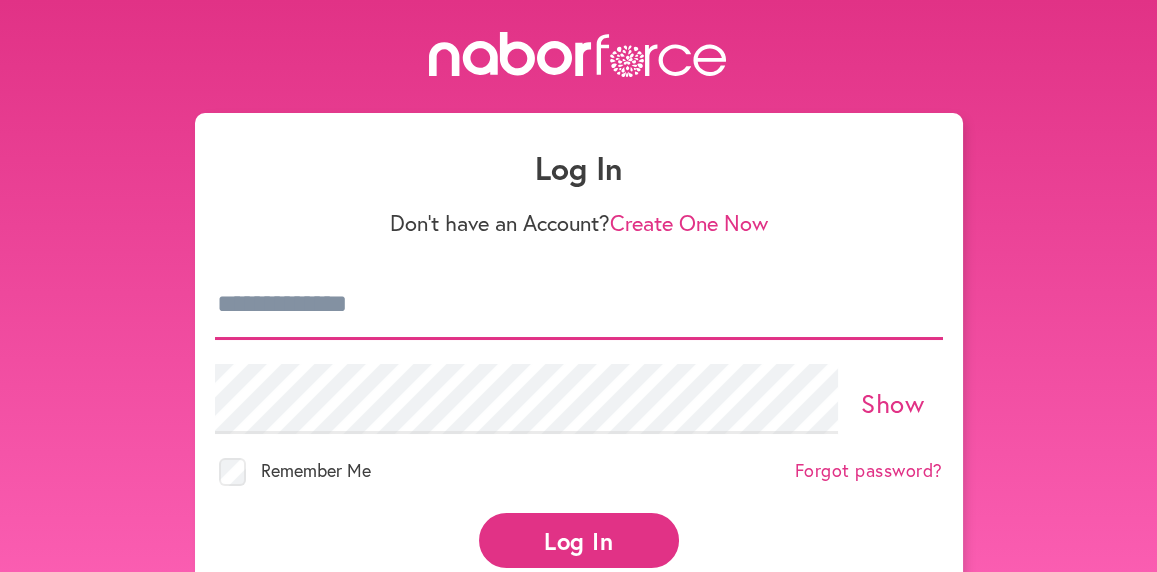 click at bounding box center (579, 305) 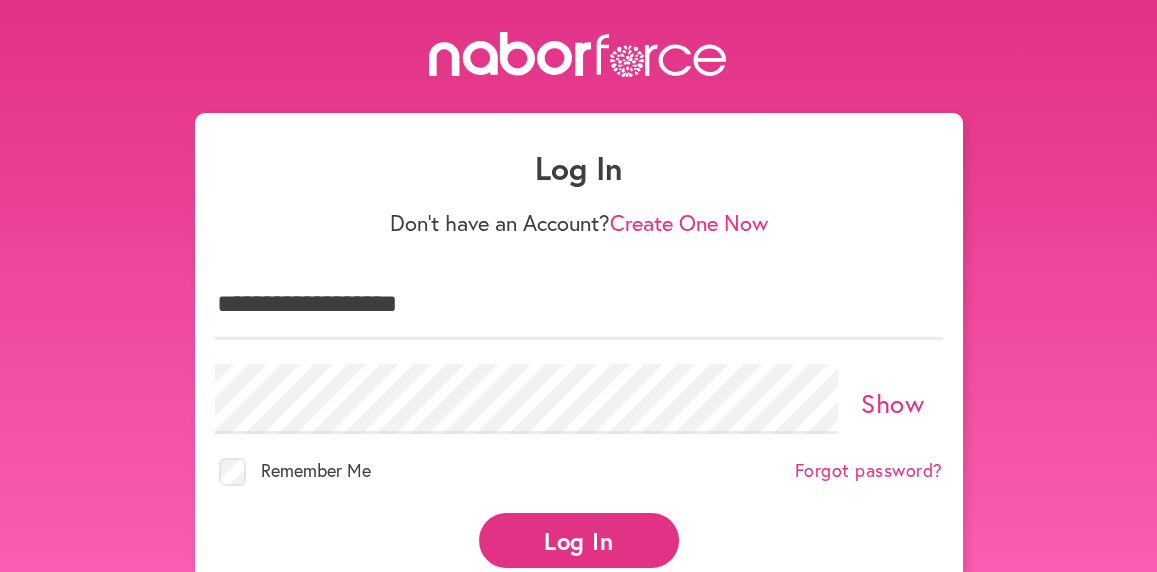 click on "Forgot password?" at bounding box center (869, 471) 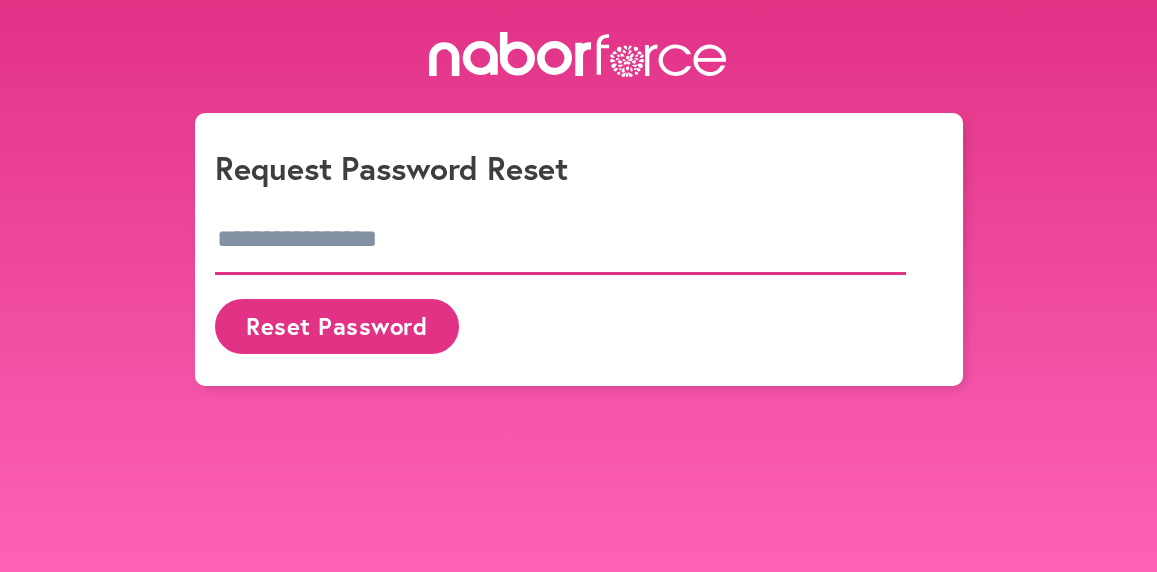 click at bounding box center [561, 240] 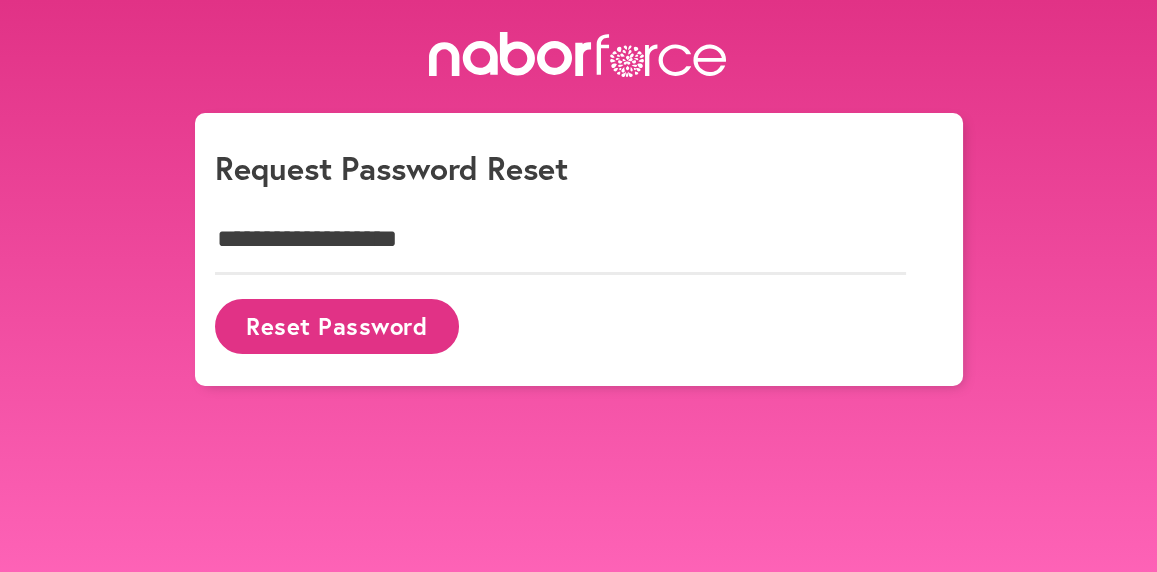 click on "Reset Password" at bounding box center (337, 326) 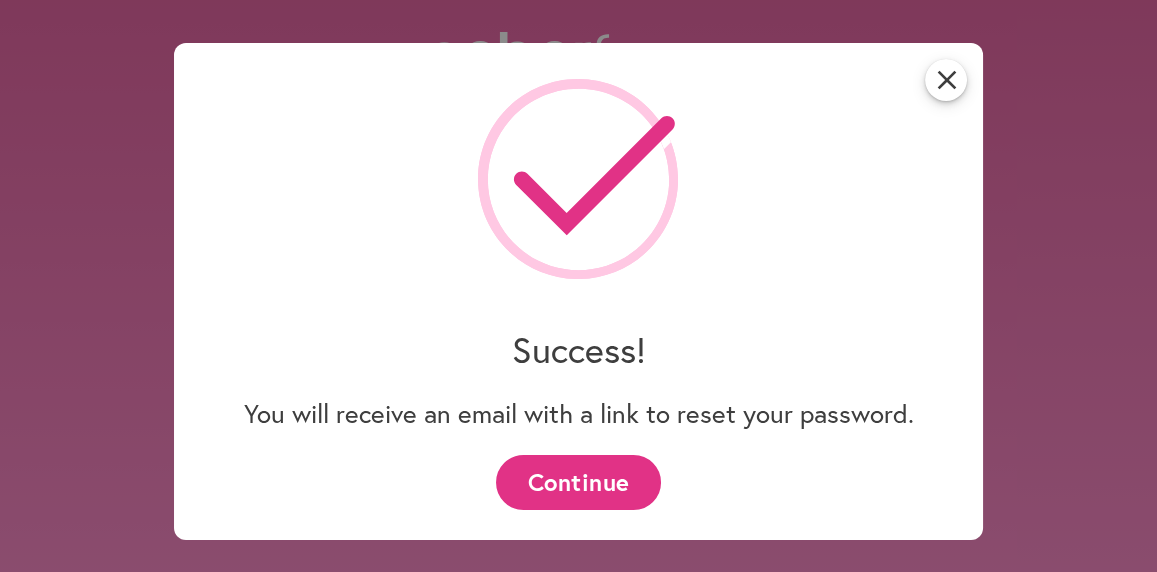 click on "Continue" at bounding box center [578, 482] 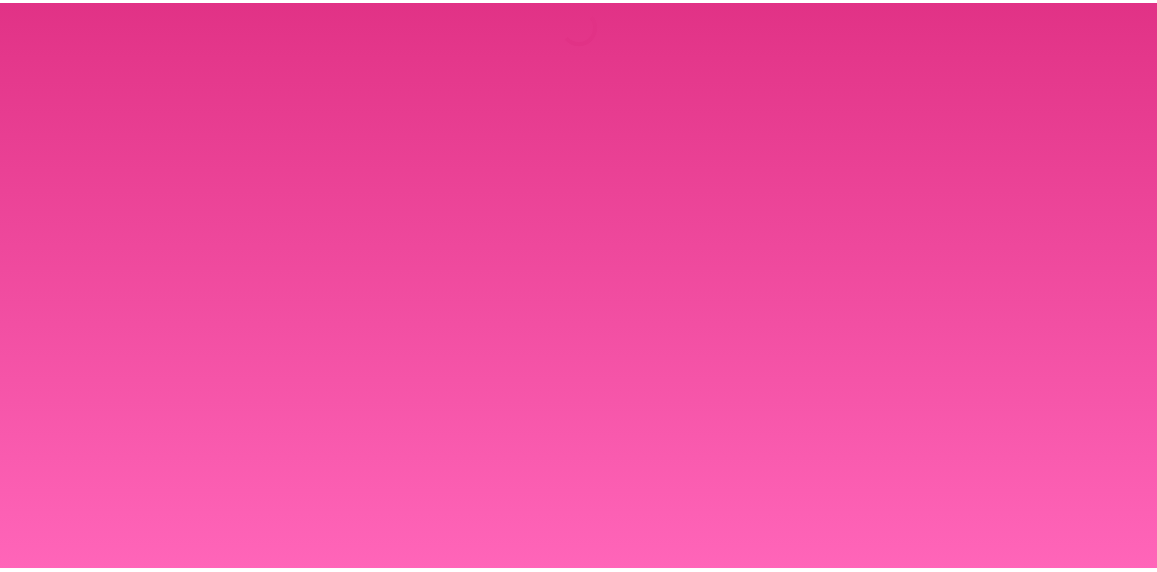 scroll, scrollTop: 0, scrollLeft: 0, axis: both 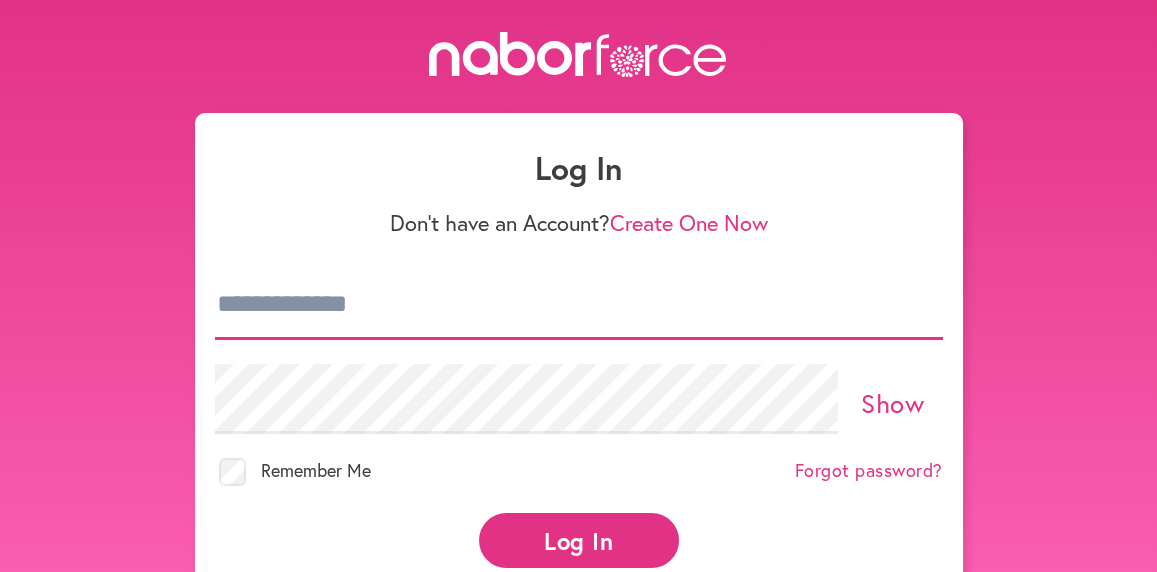 click at bounding box center [579, 305] 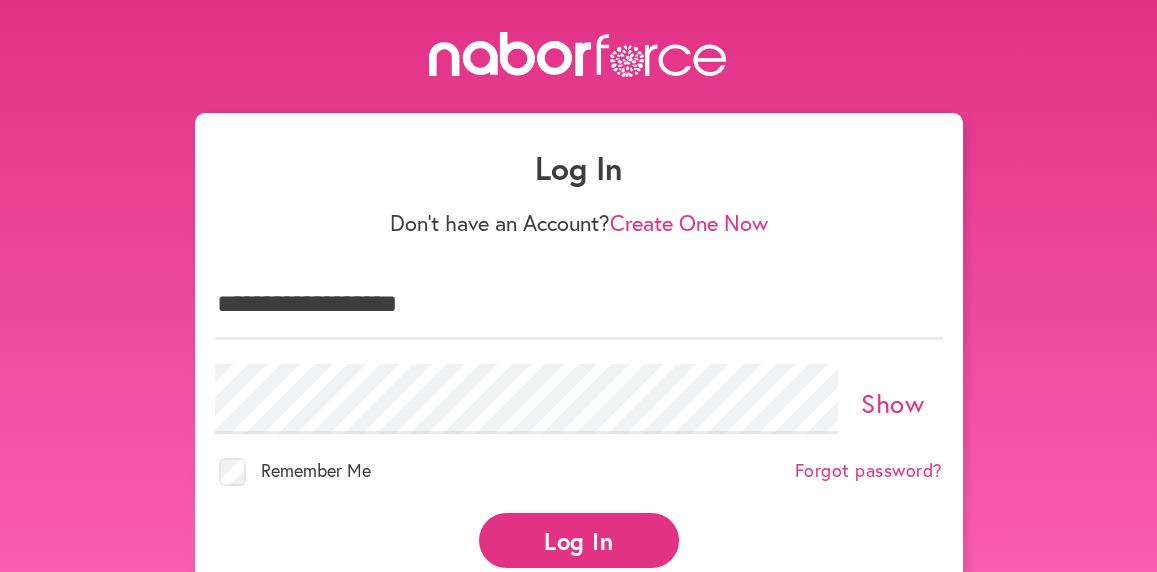 click on "Forgot password?" at bounding box center [869, 471] 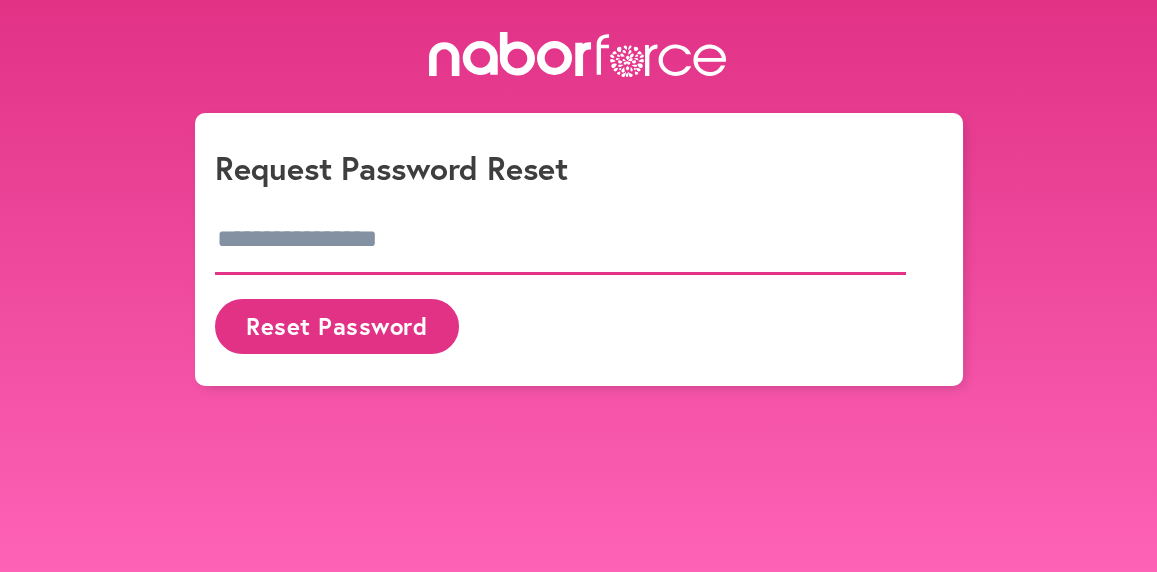 click at bounding box center [561, 240] 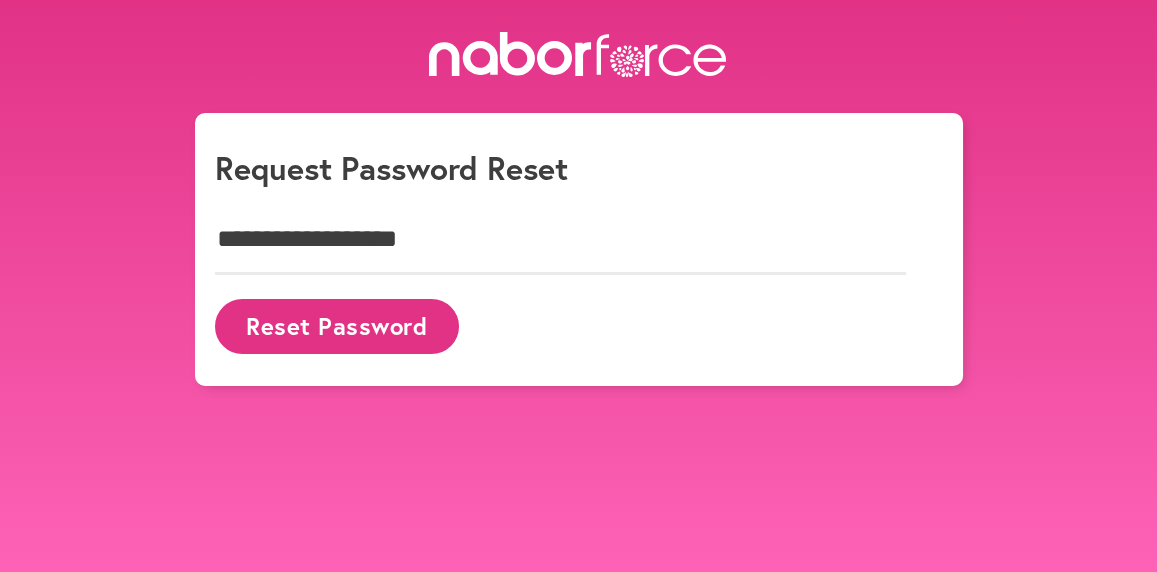 click on "Reset Password" at bounding box center (337, 326) 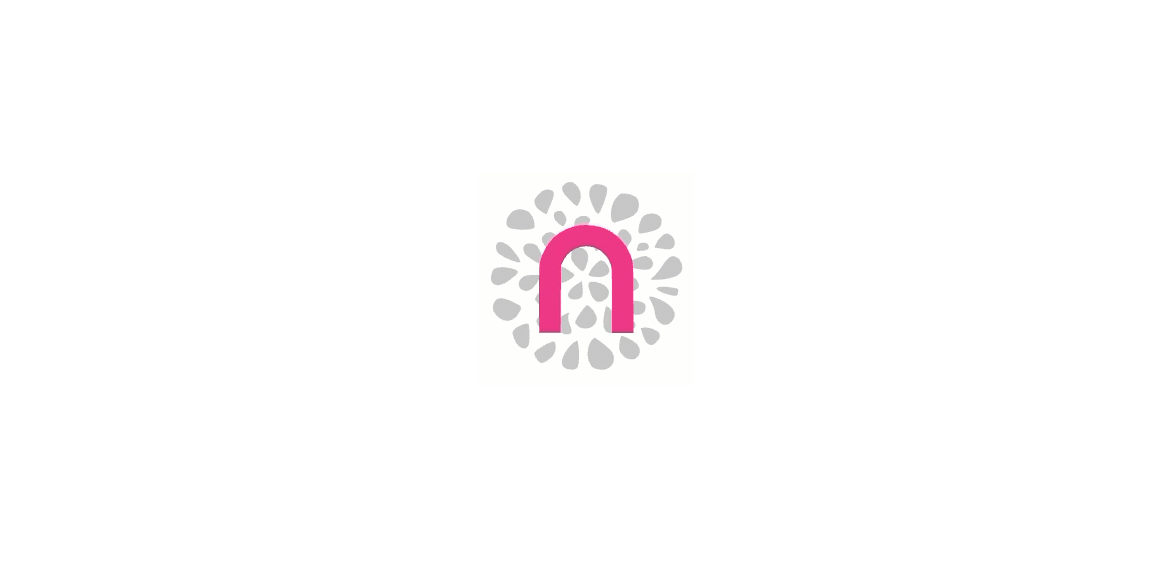 scroll, scrollTop: 0, scrollLeft: 0, axis: both 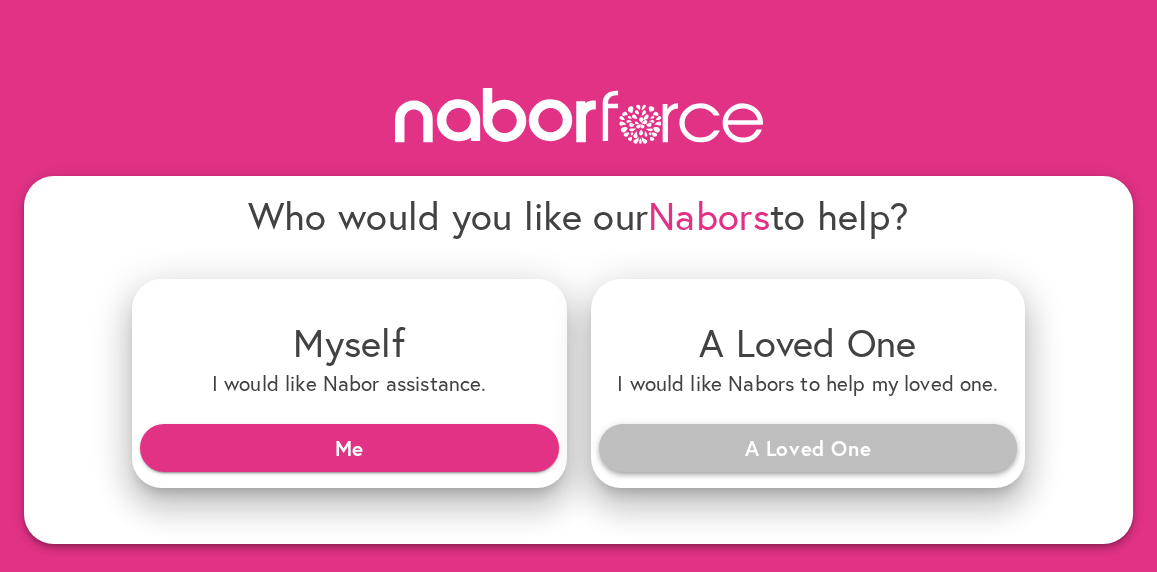 click on "A Loved One" at bounding box center (808, 448) 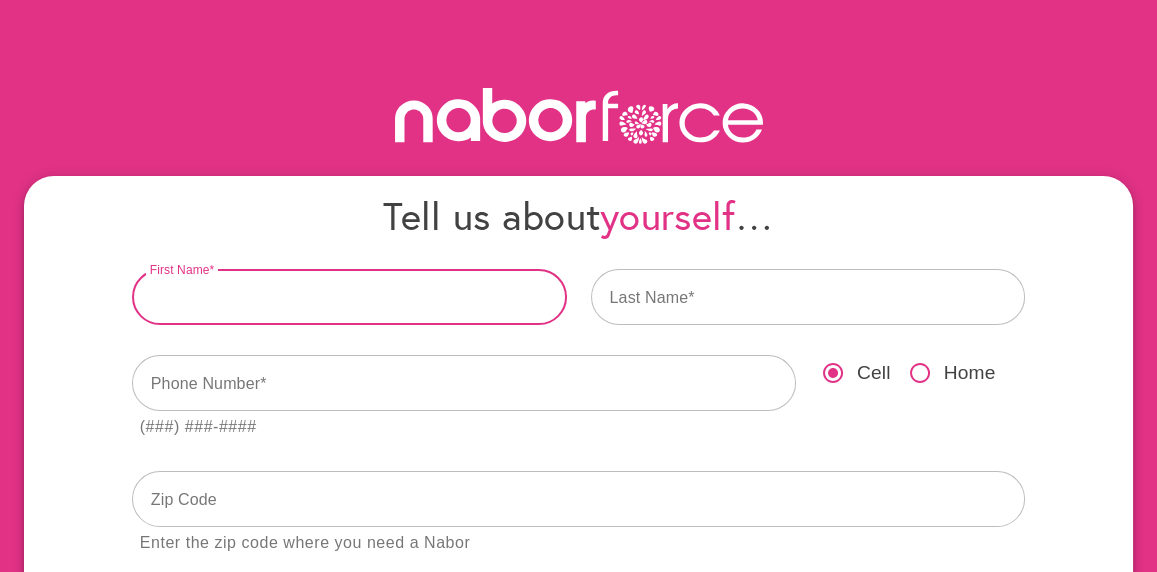click at bounding box center [349, 297] 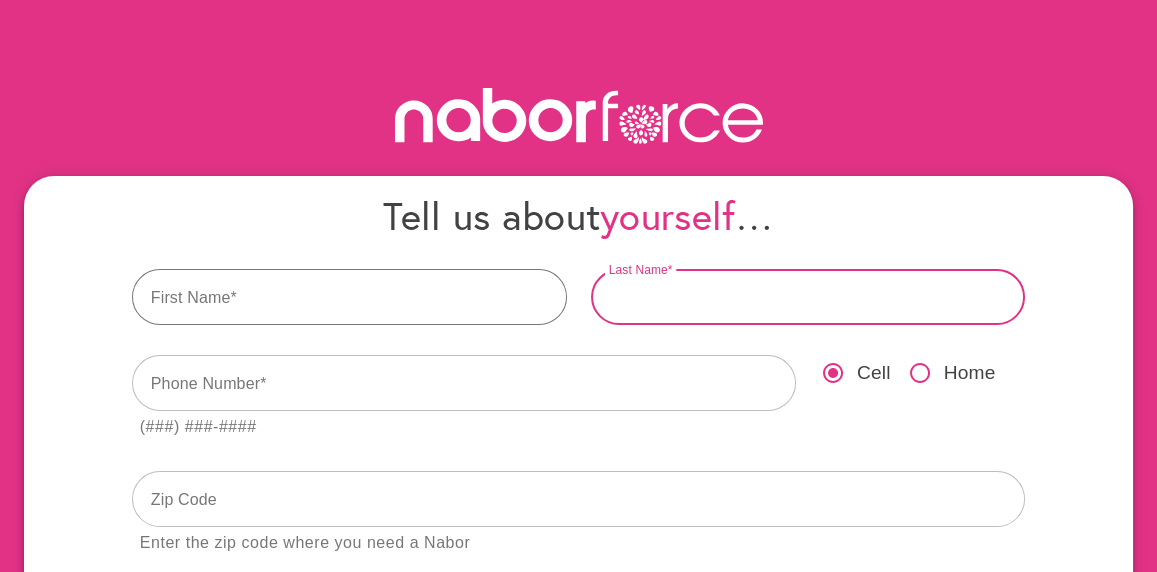 type on "*********" 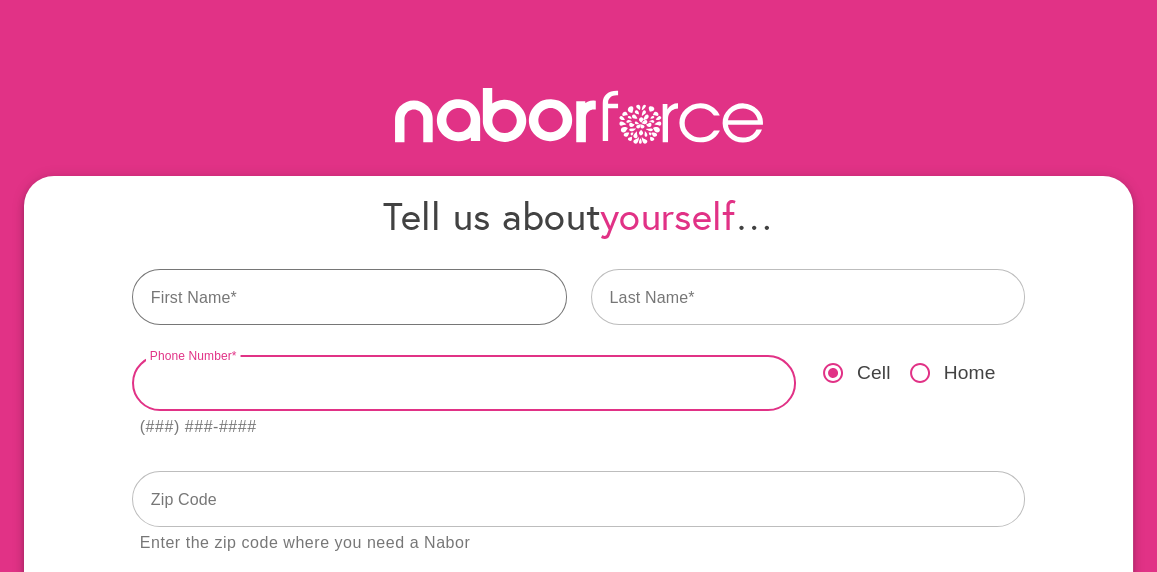 type on "**********" 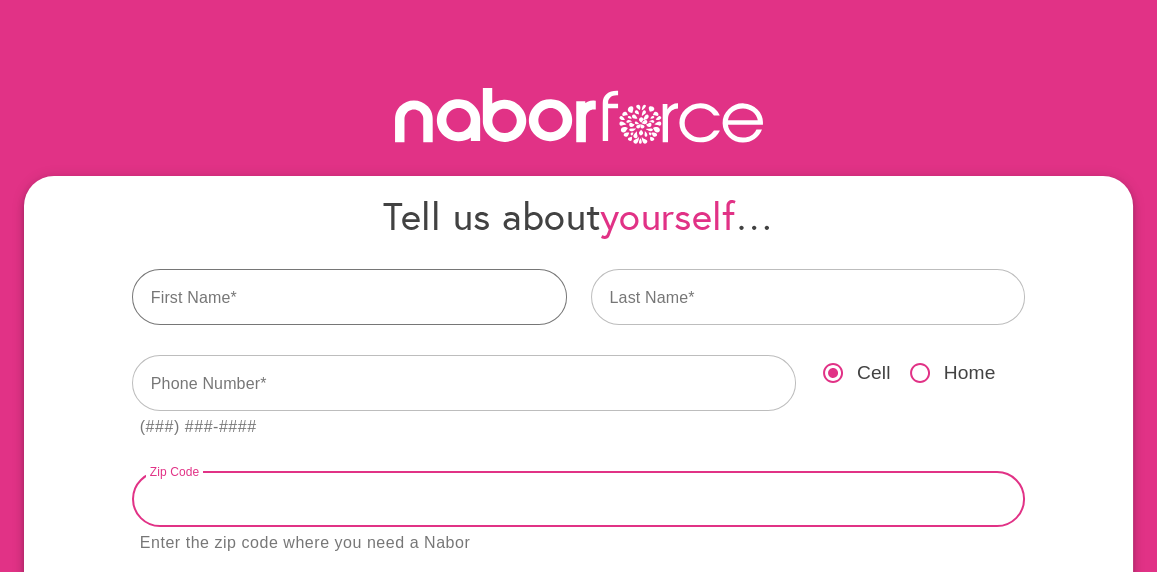 type on "*****" 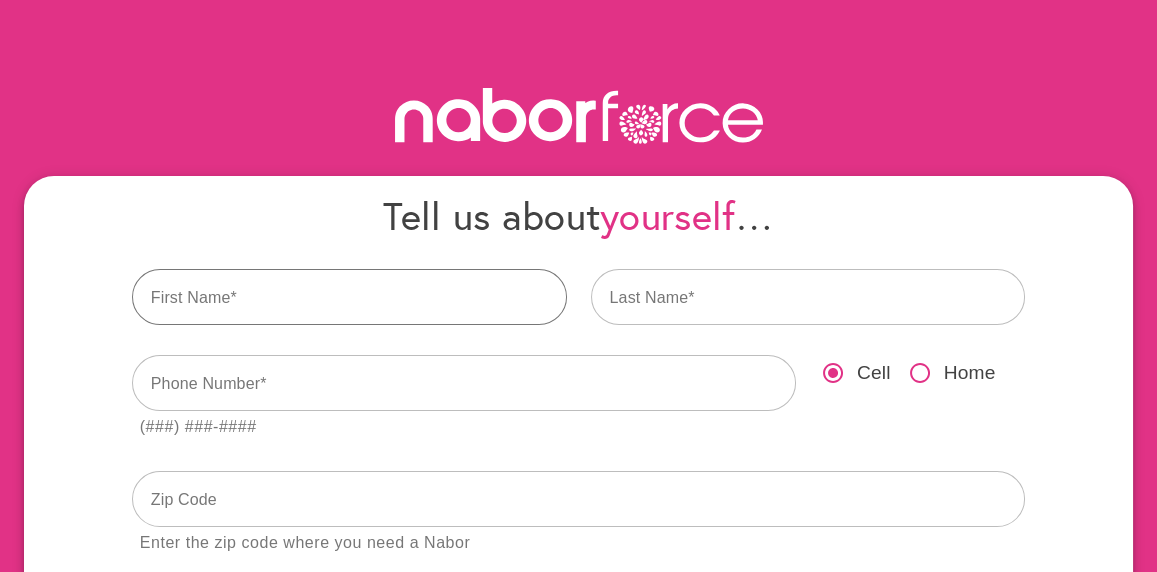 type on "**********" 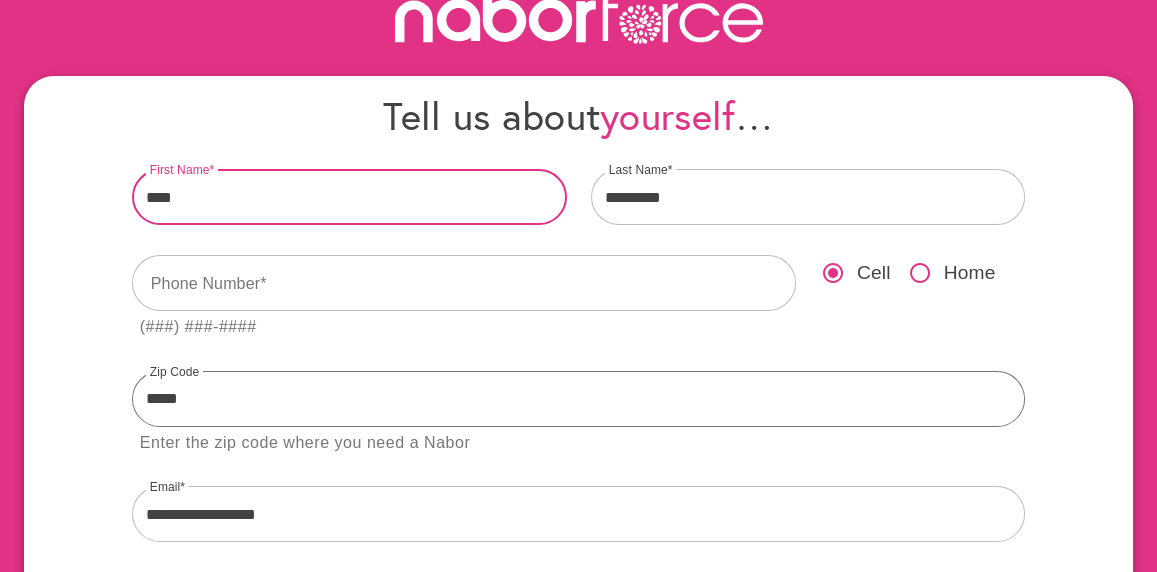 scroll, scrollTop: 200, scrollLeft: 0, axis: vertical 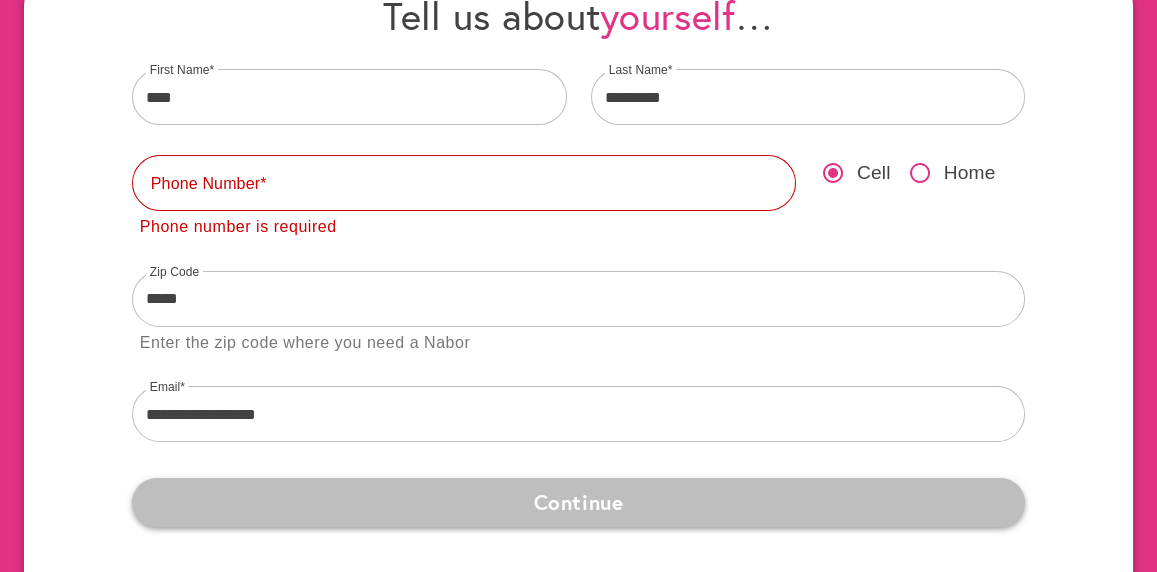 click on "Continue" at bounding box center [579, 502] 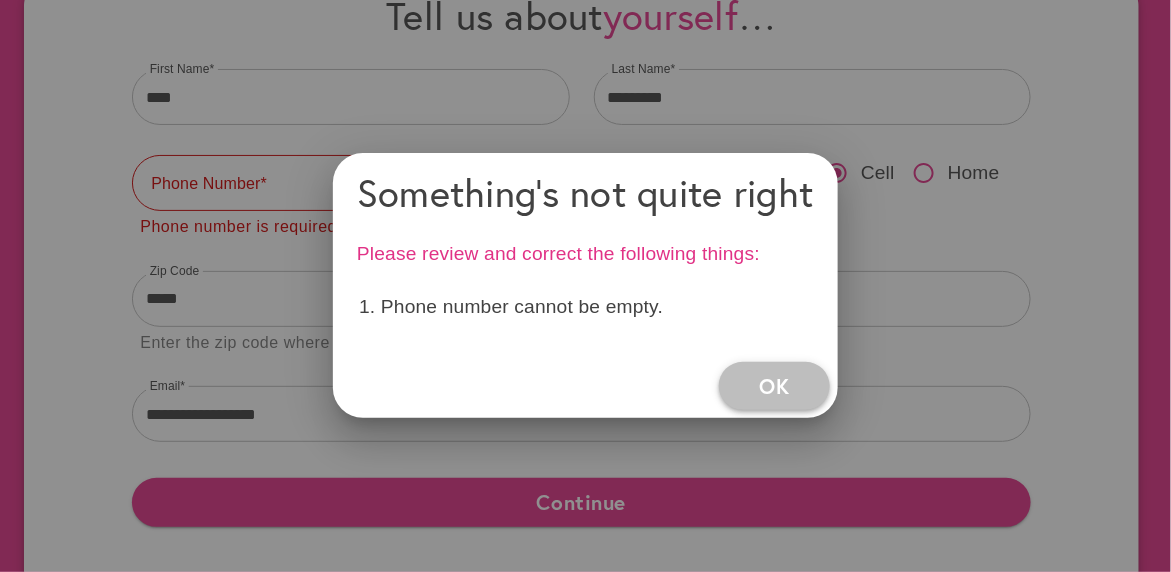 click on "OK" at bounding box center [775, 386] 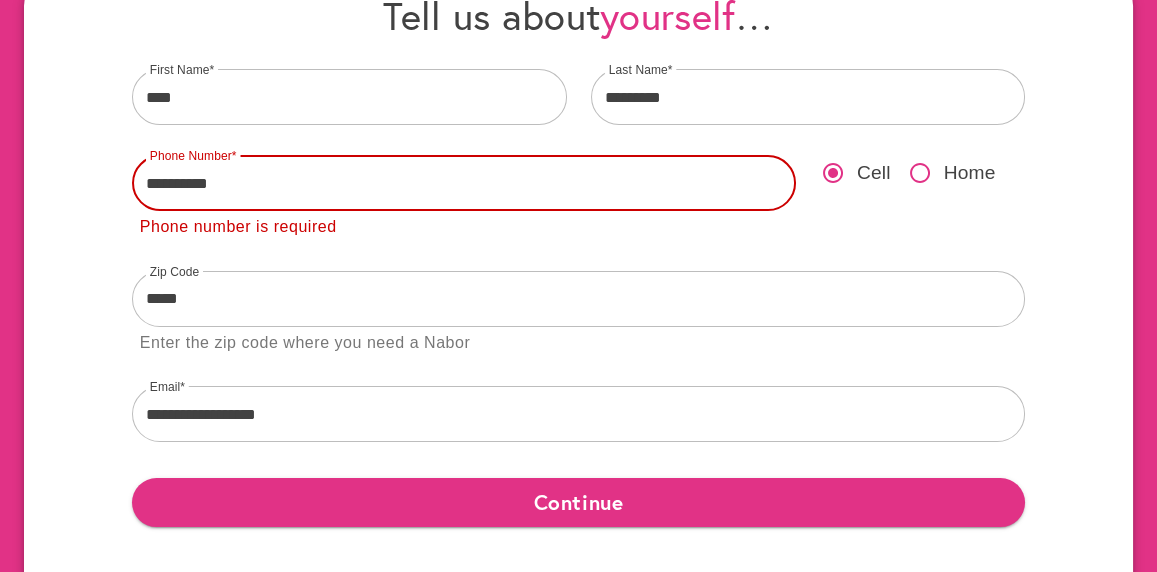 click on "**********" at bounding box center (464, 183) 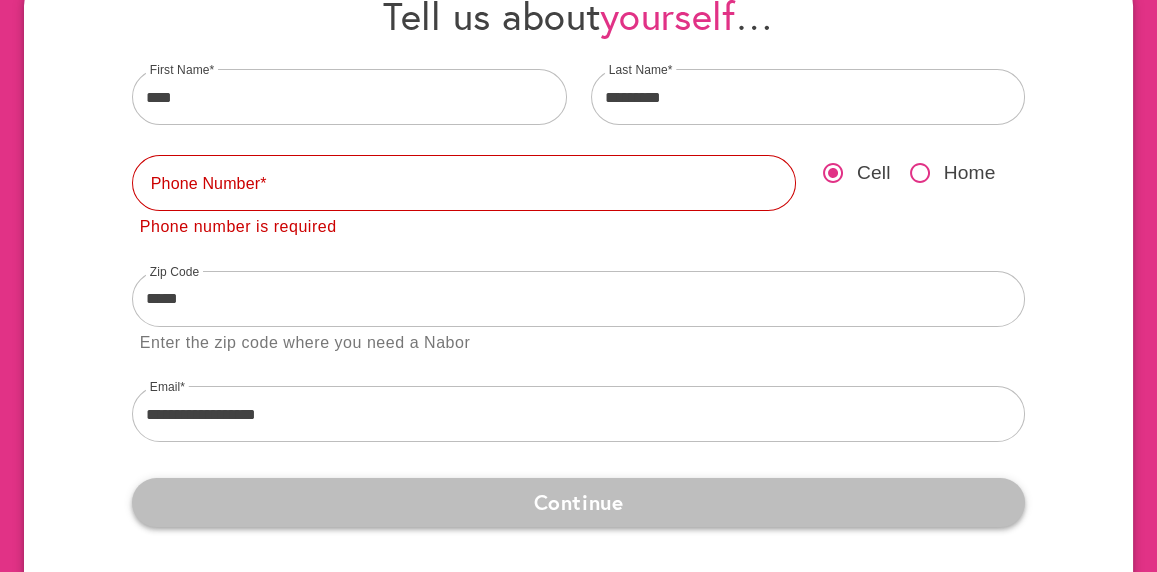 click on "Continue" at bounding box center (579, 502) 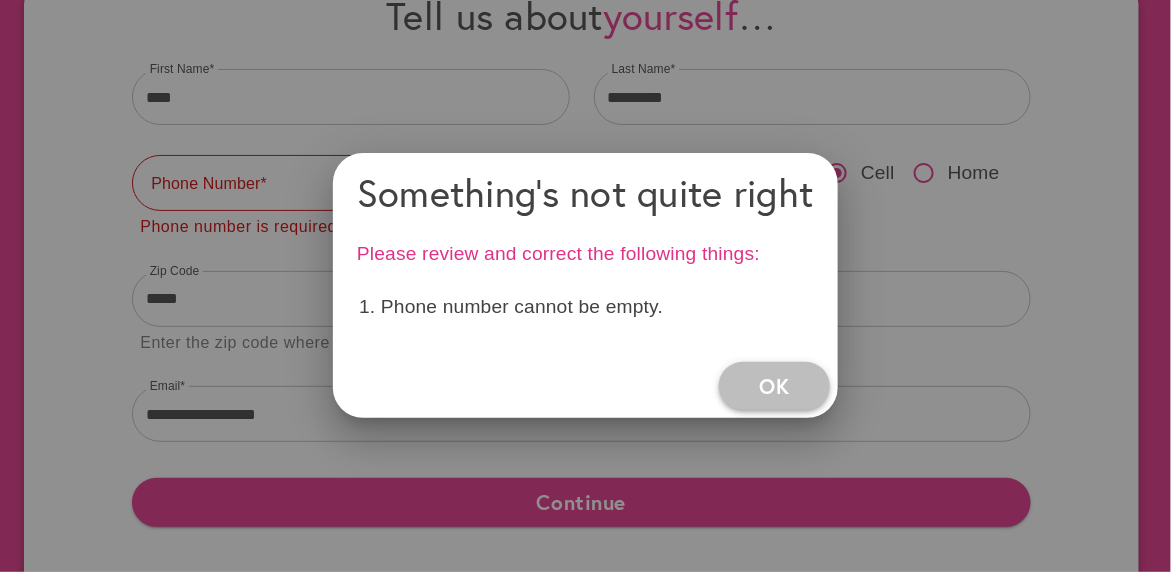 click on "OK" at bounding box center [775, 386] 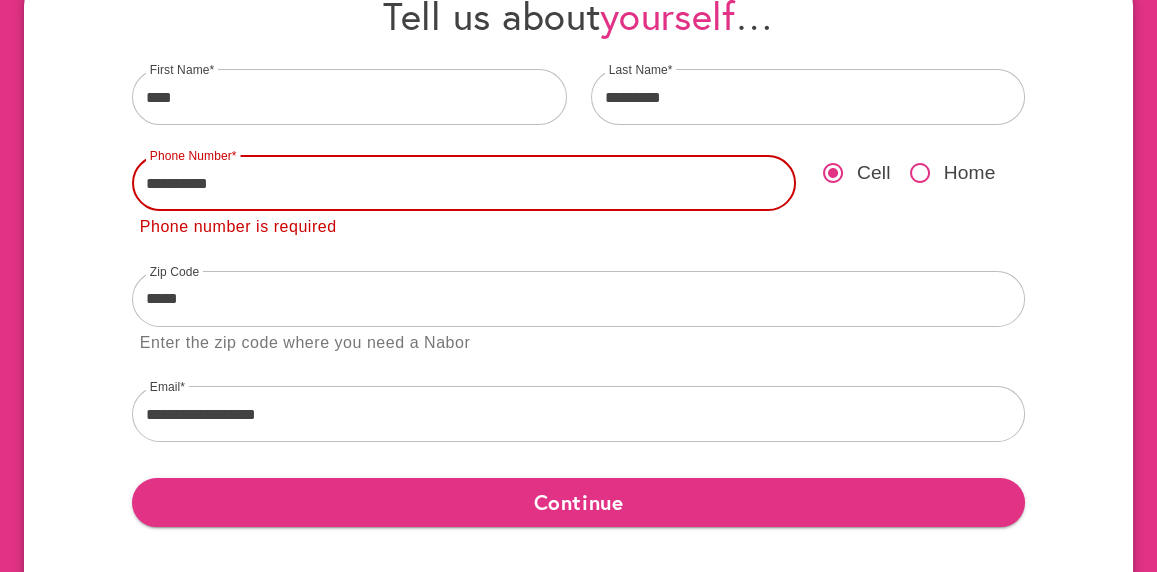 click on "**********" at bounding box center [464, 183] 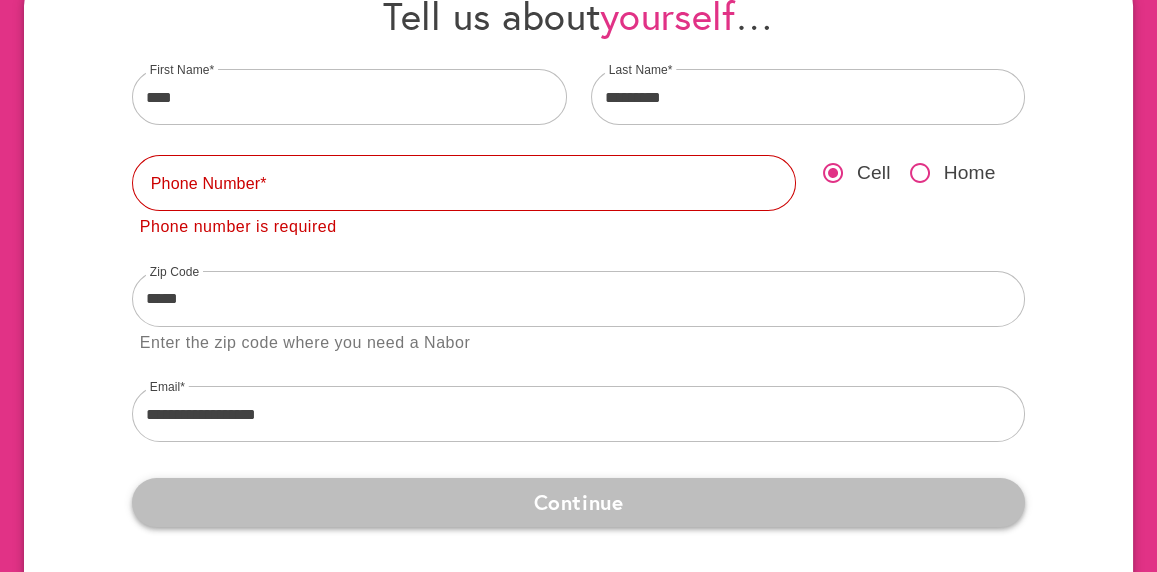 click on "Continue" at bounding box center (579, 502) 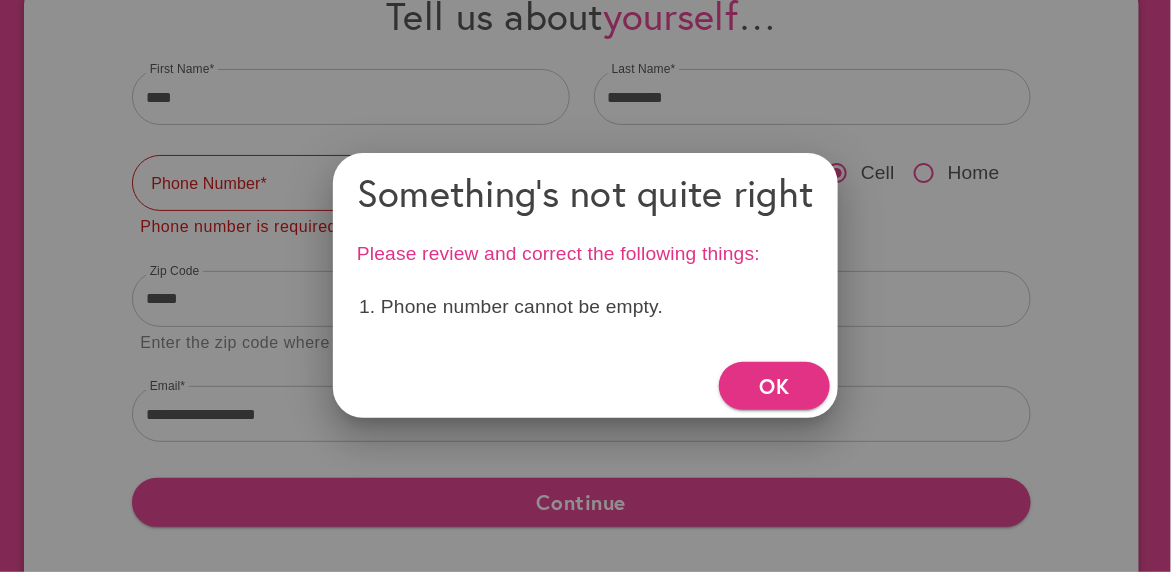drag, startPoint x: 820, startPoint y: 385, endPoint x: 777, endPoint y: 354, distance: 53.009434 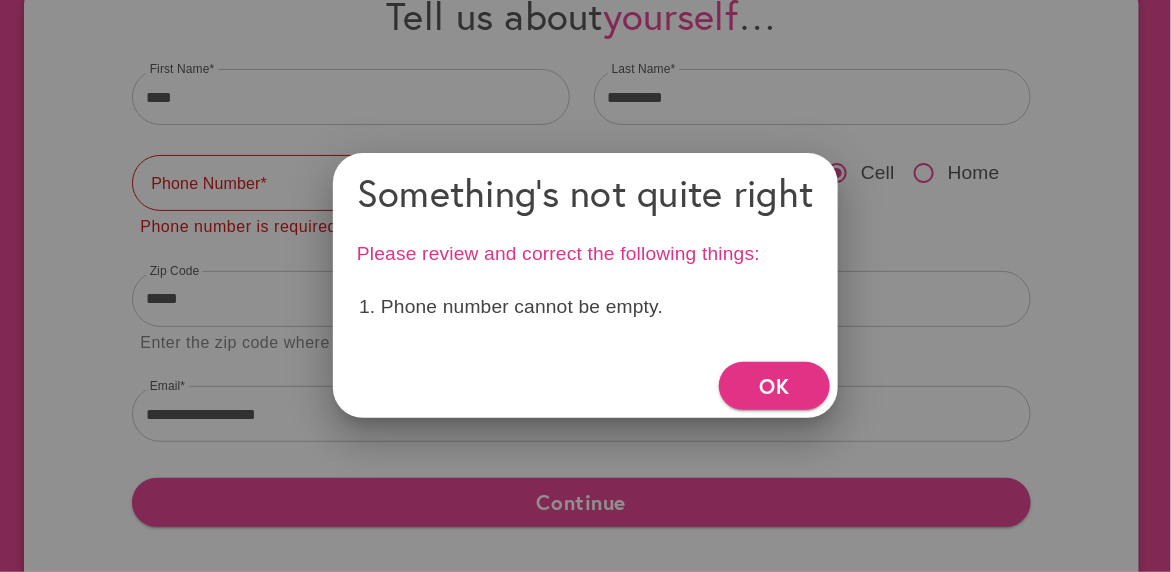 click on "OK" at bounding box center [775, 386] 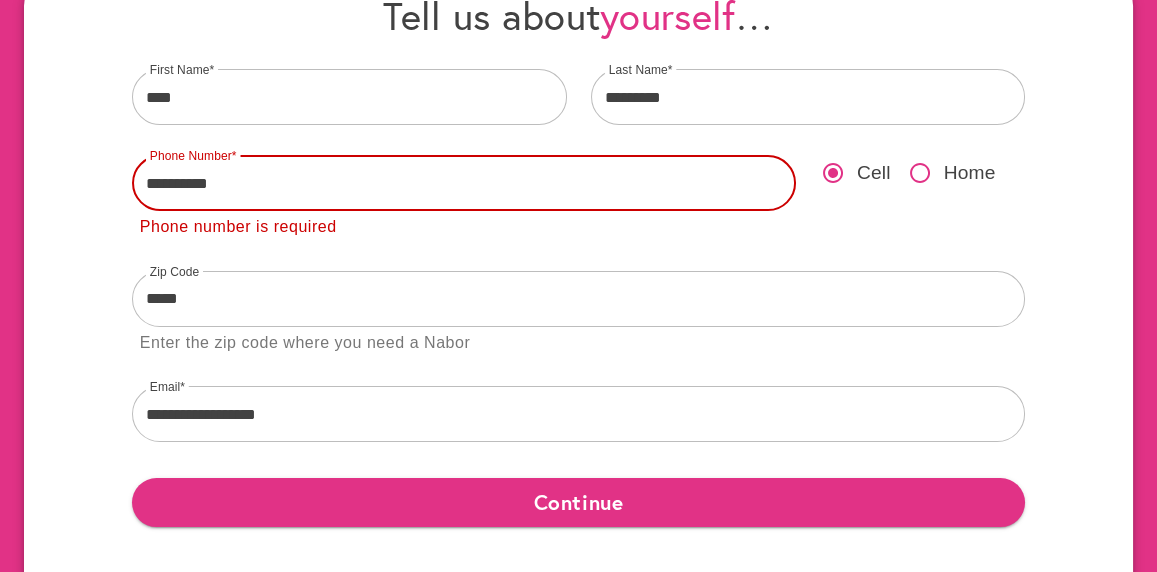 click on "**********" at bounding box center (464, 183) 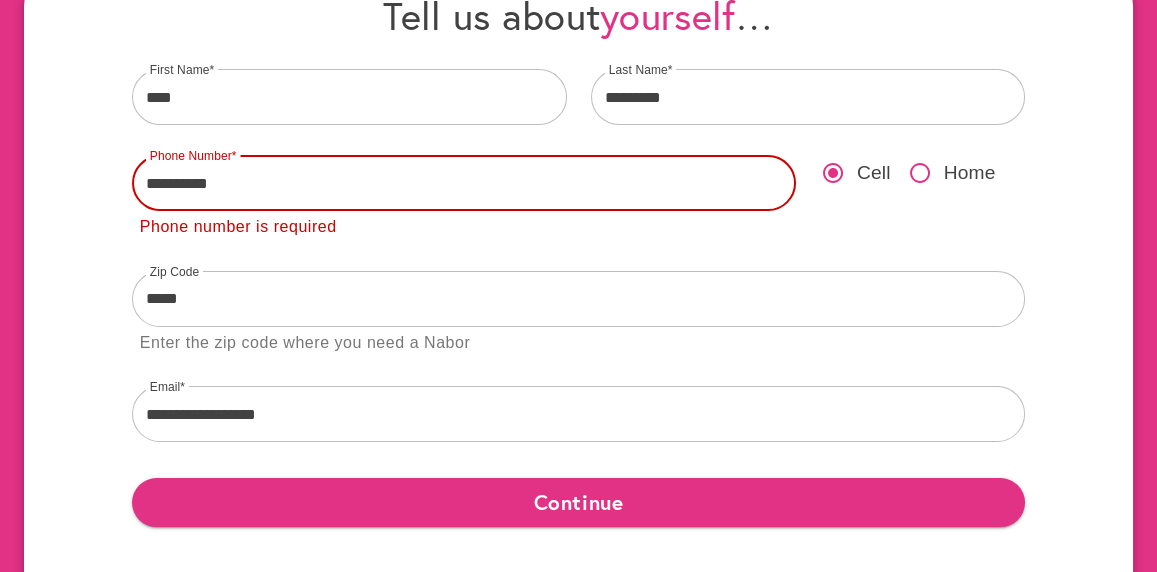 click on "**********" at bounding box center (464, 183) 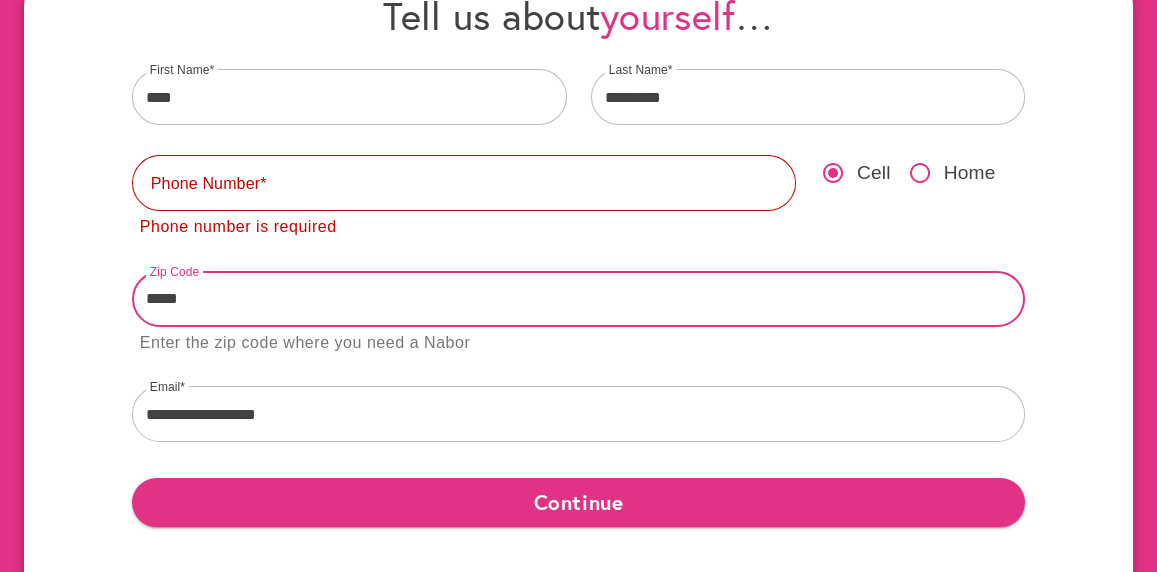 click on "*****" at bounding box center (579, 299) 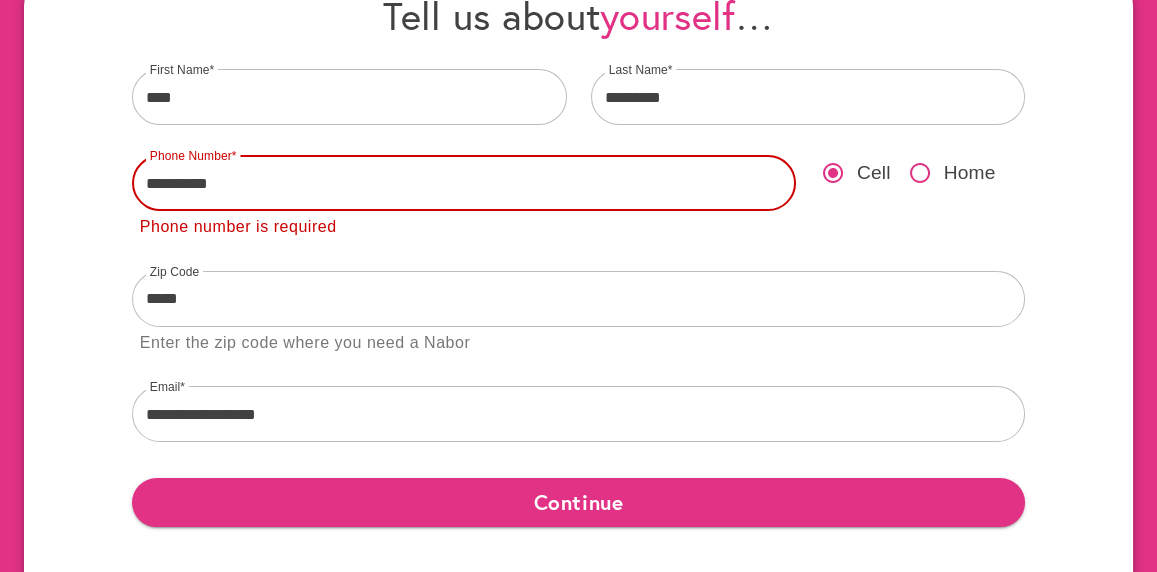 click on "**********" at bounding box center [464, 183] 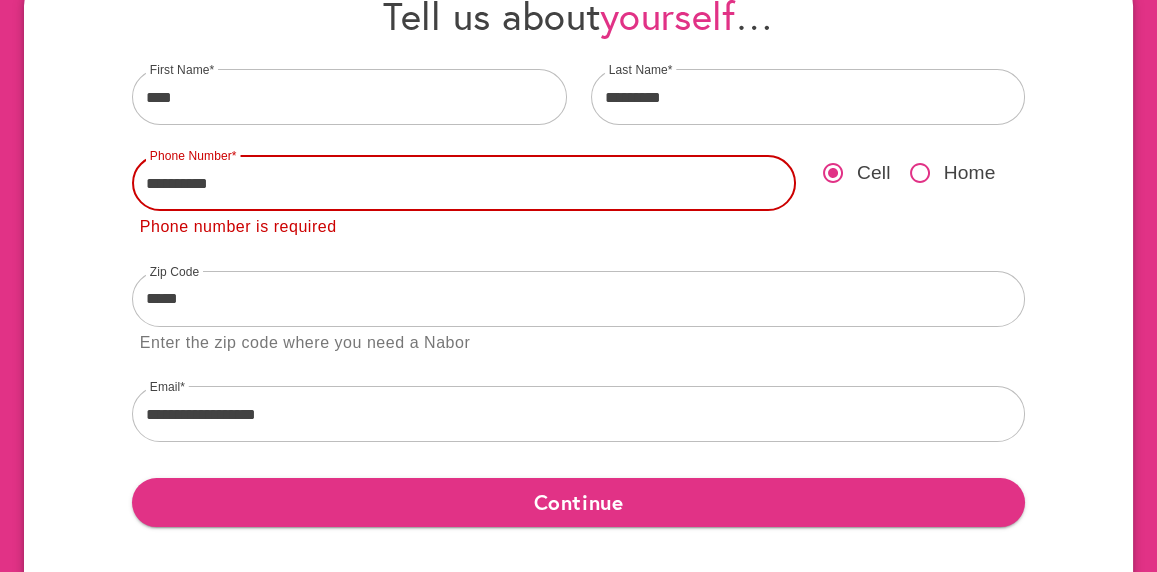drag, startPoint x: 234, startPoint y: 193, endPoint x: 100, endPoint y: 193, distance: 134 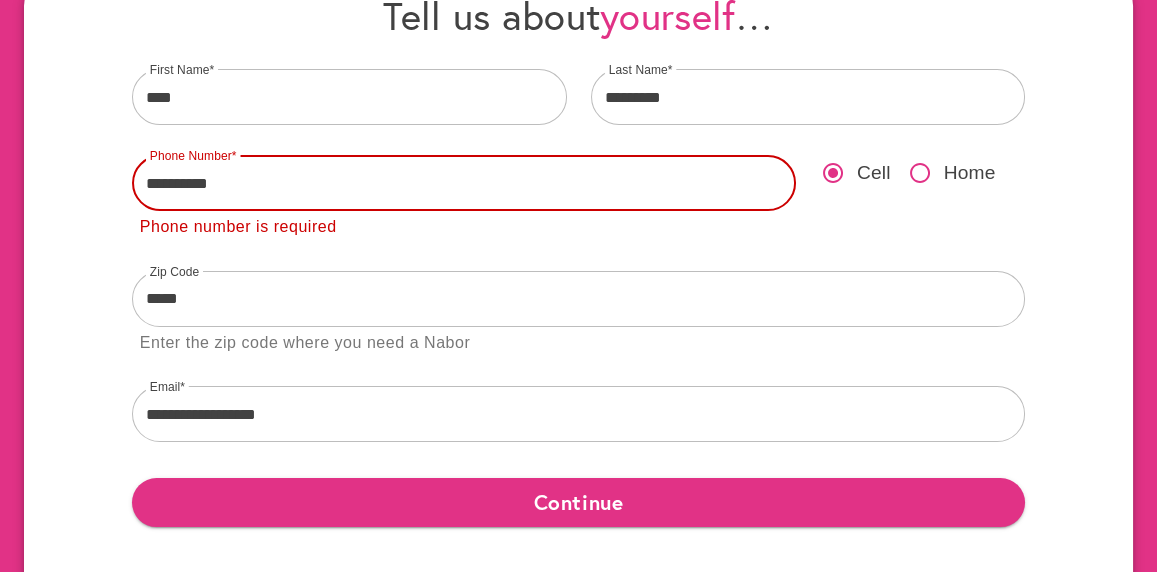click on "**********" at bounding box center (578, 297) 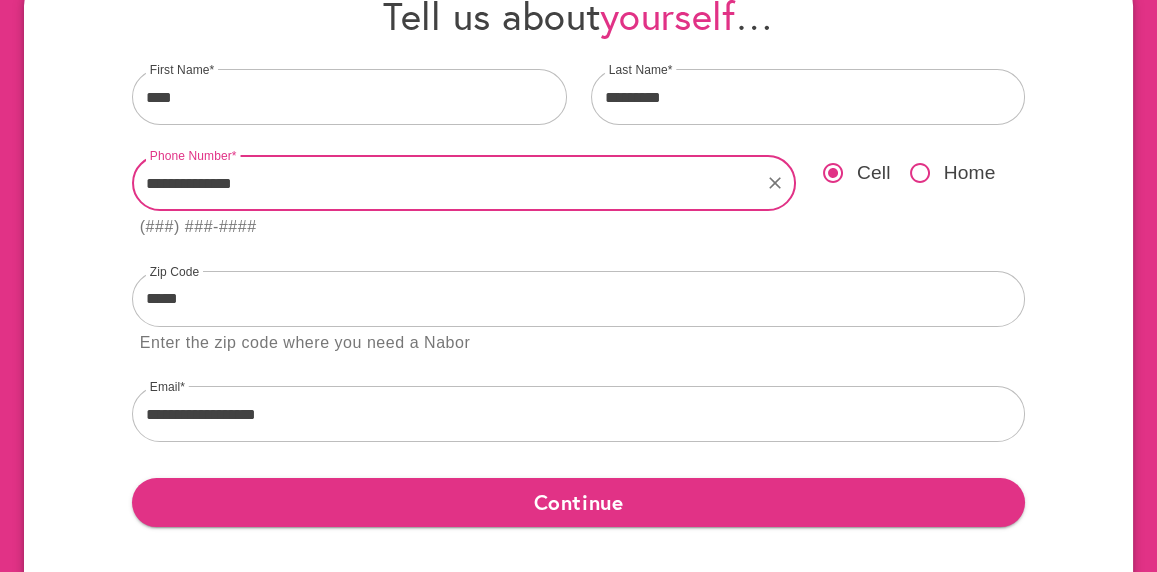 type on "**********" 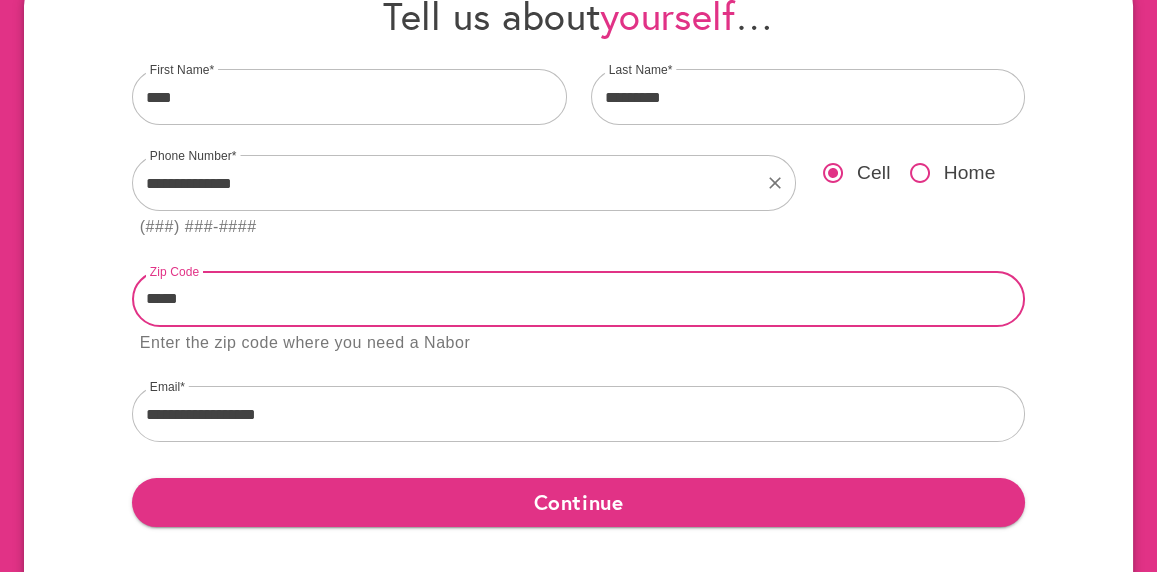click on "*****" at bounding box center [579, 299] 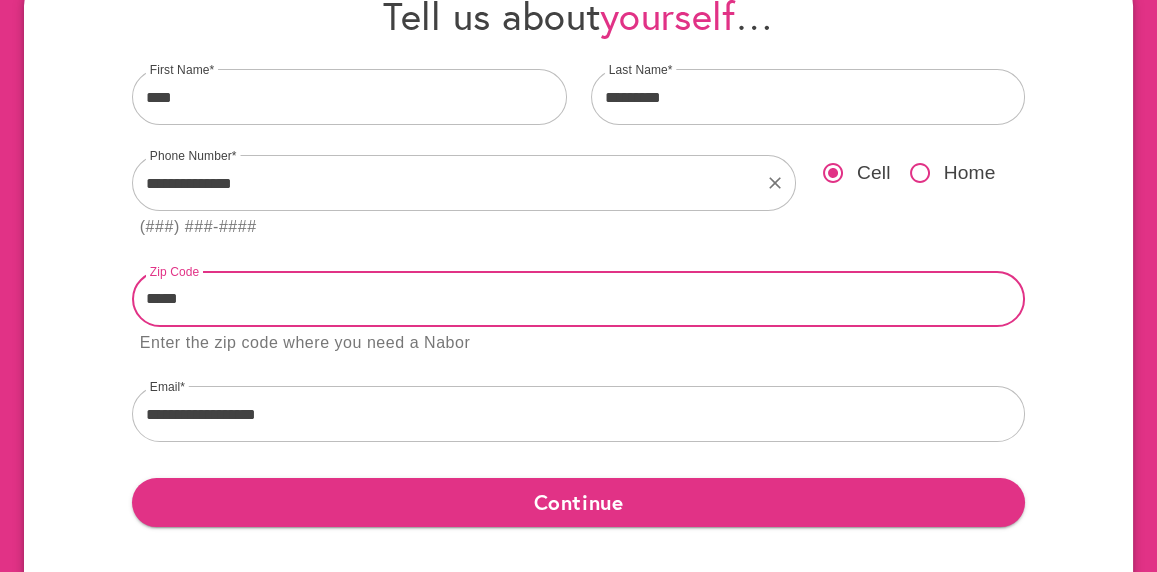 click on "*****" at bounding box center (579, 299) 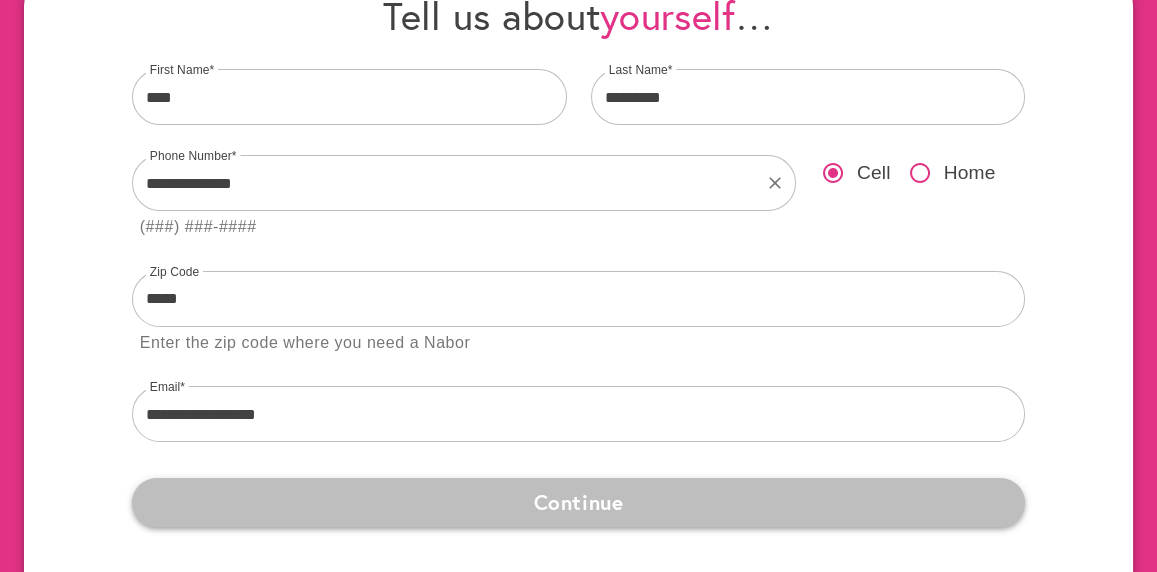 click on "Continue" at bounding box center (579, 502) 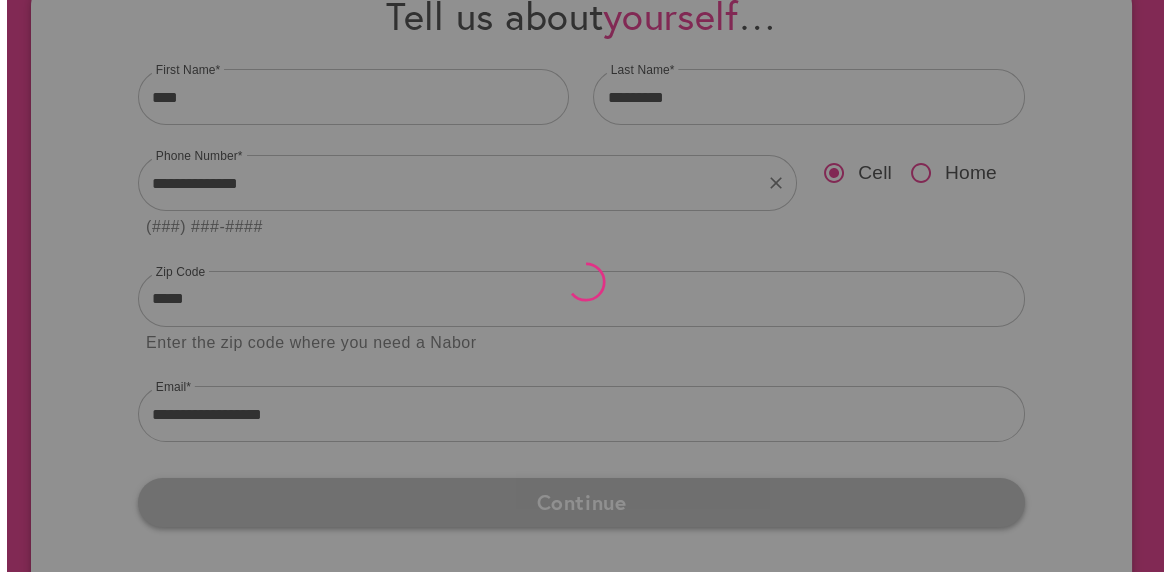 scroll, scrollTop: 0, scrollLeft: 0, axis: both 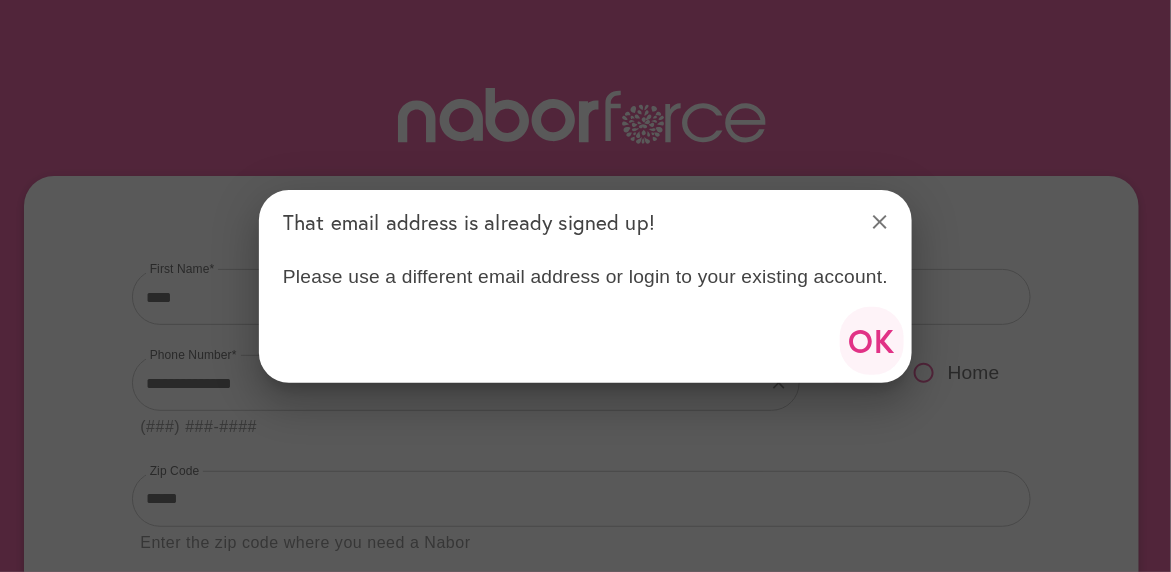 click on "OK" at bounding box center [872, 340] 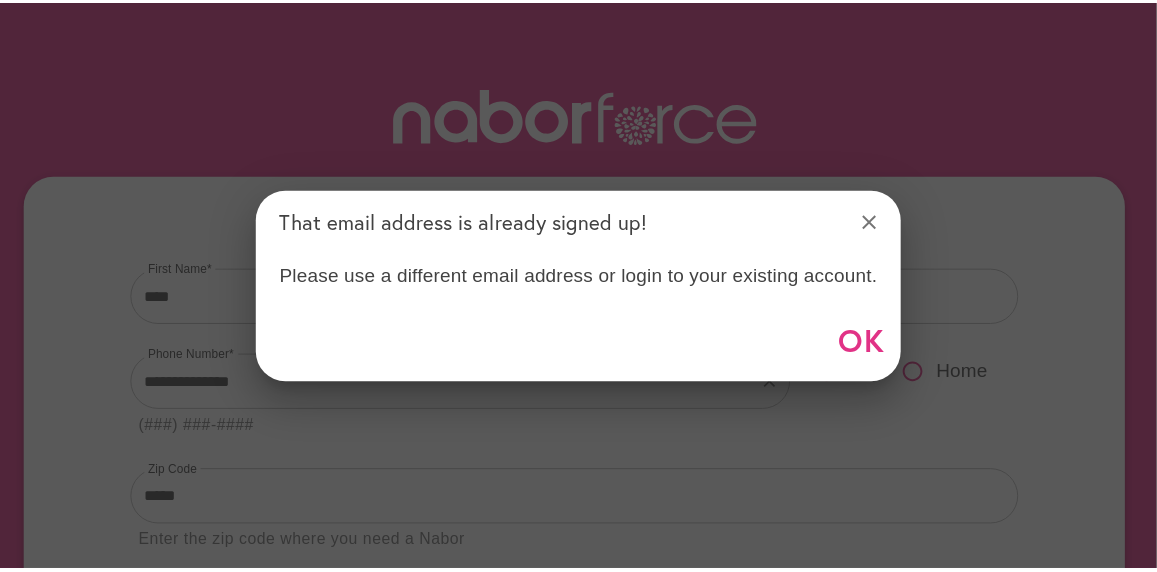 scroll, scrollTop: 285, scrollLeft: 0, axis: vertical 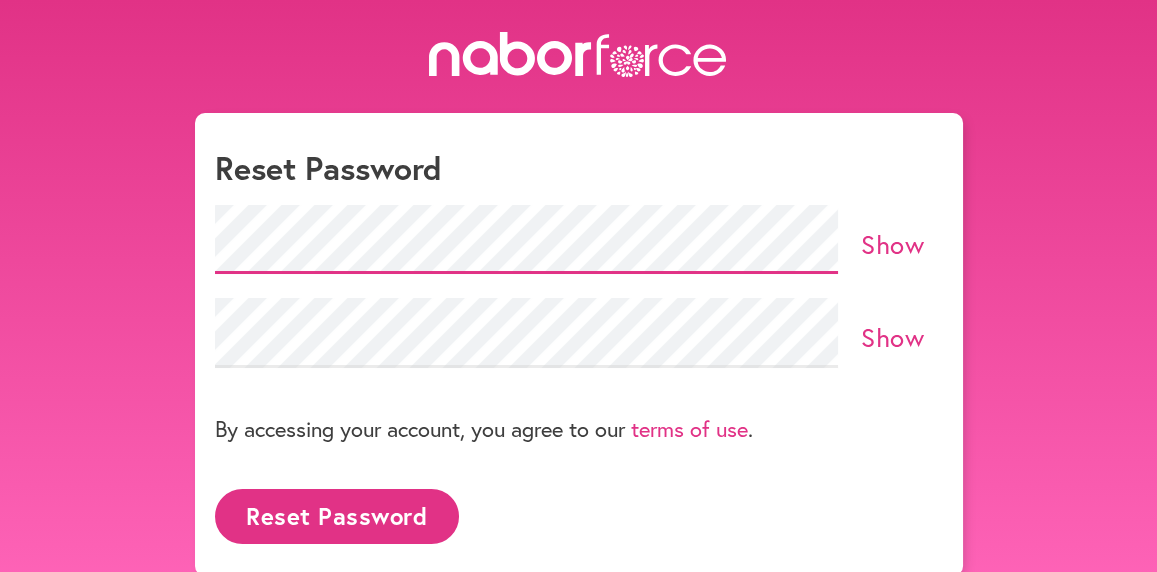 click on "close Reset Password Show Show By accessing your account, you agree to our   terms of use . Reset Password" at bounding box center [578, 304] 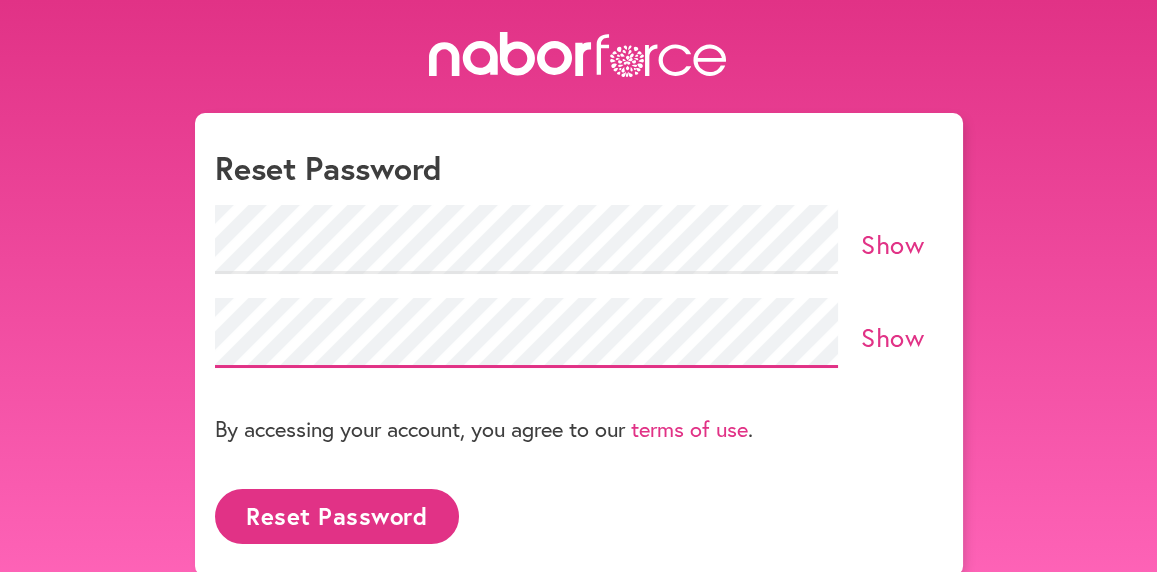 click on "close Reset Password Show Show By accessing your account, you agree to our   terms of use . Reset Password" at bounding box center (578, 304) 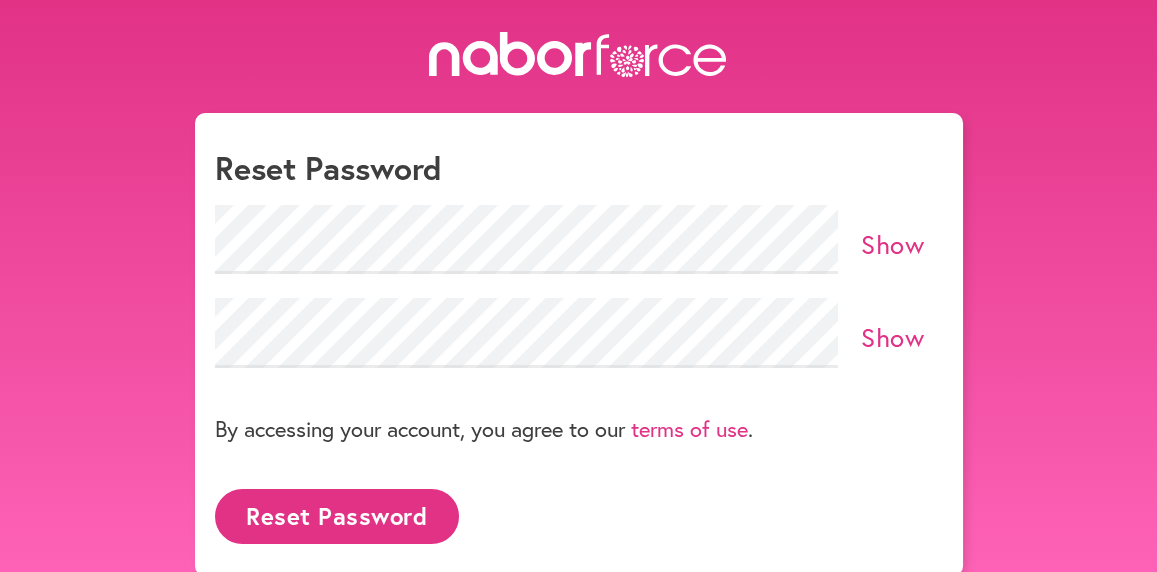 drag, startPoint x: 307, startPoint y: 510, endPoint x: 316, endPoint y: 505, distance: 10.29563 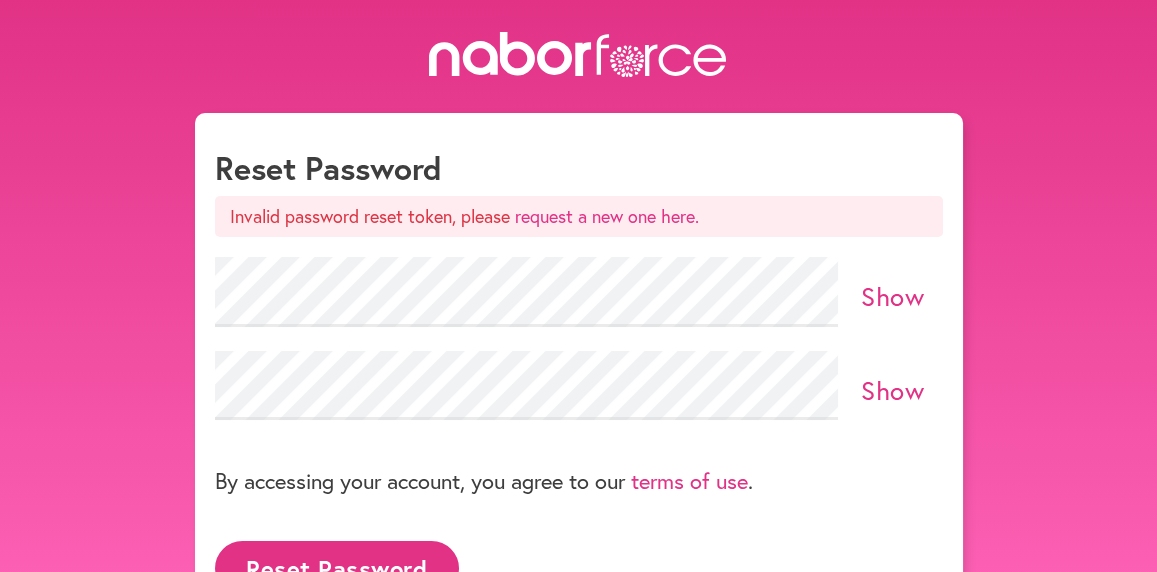 click on "Show" at bounding box center [892, 296] 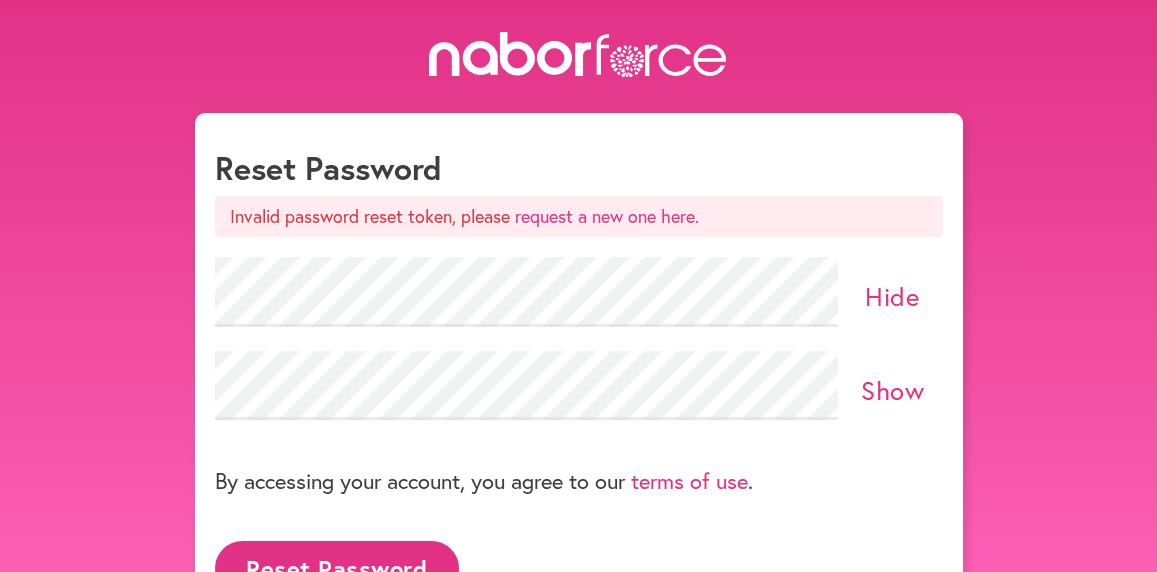 click on "Show" at bounding box center (892, 390) 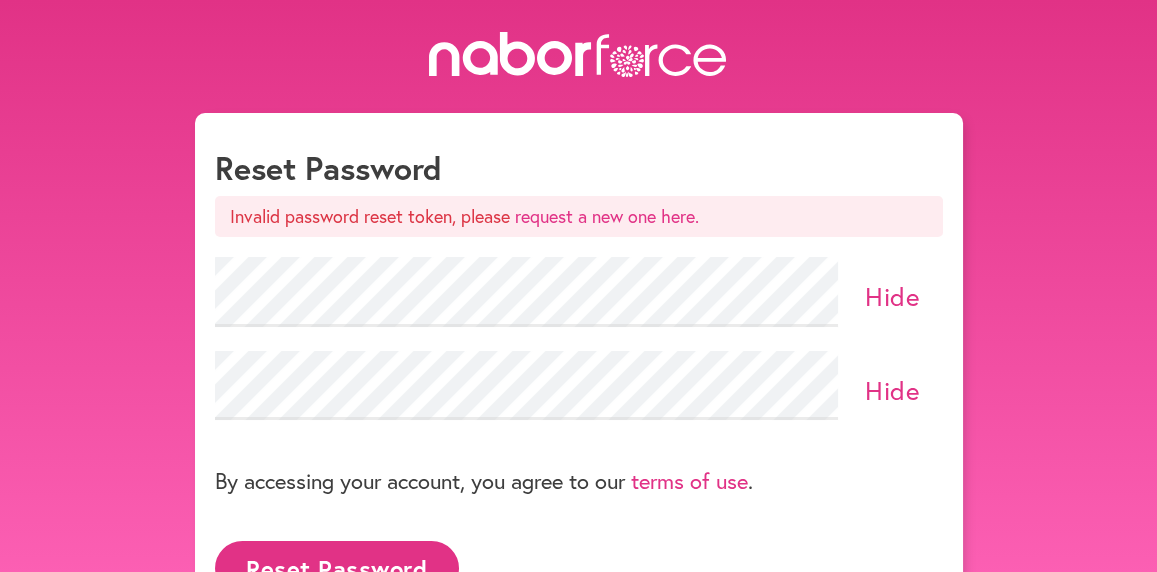 click on "Reset Password" at bounding box center [337, 568] 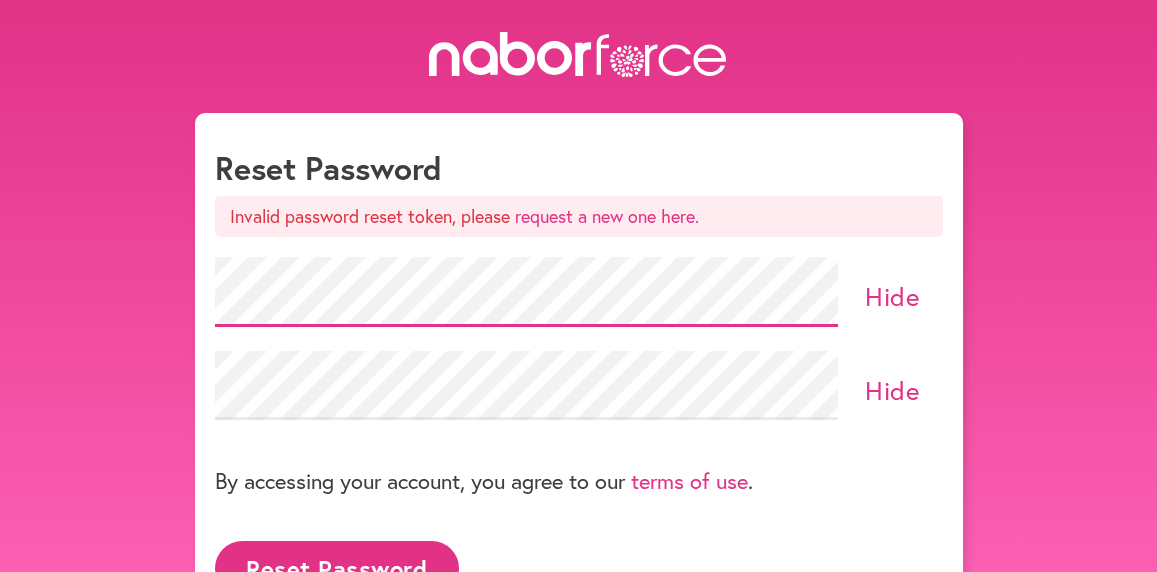 click on "close Reset Password Invalid password reset token, please   request a new one here. Hide Hide By accessing your account, you agree to our   terms of use . Reset Password" at bounding box center (578, 330) 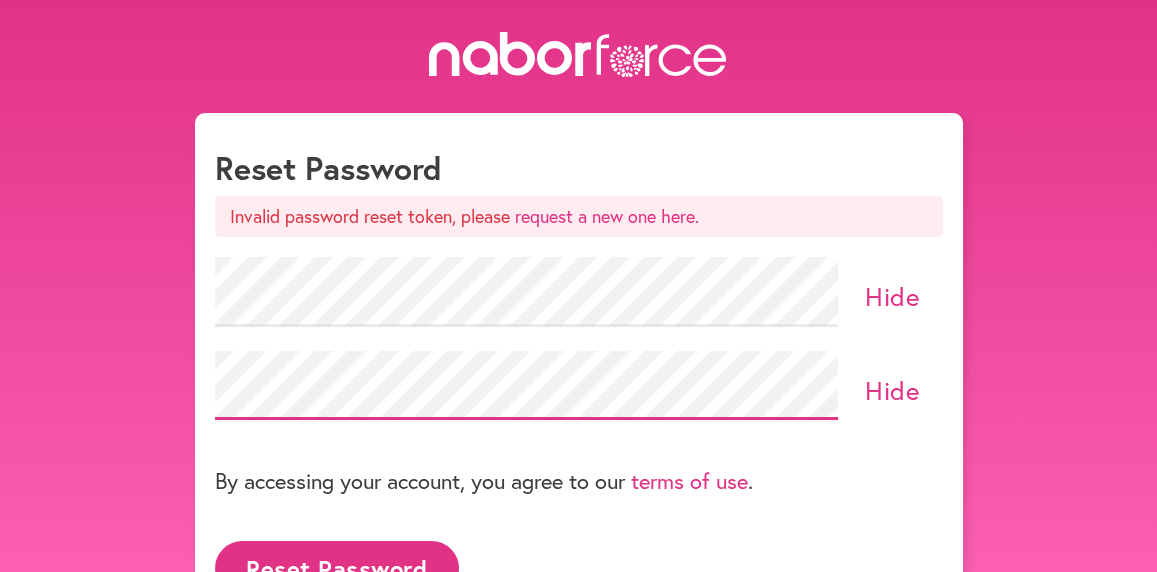click on "close Reset Password Invalid password reset token, please   request a new one here. Hide Hide By accessing your account, you agree to our   terms of use . Reset Password" at bounding box center [578, 330] 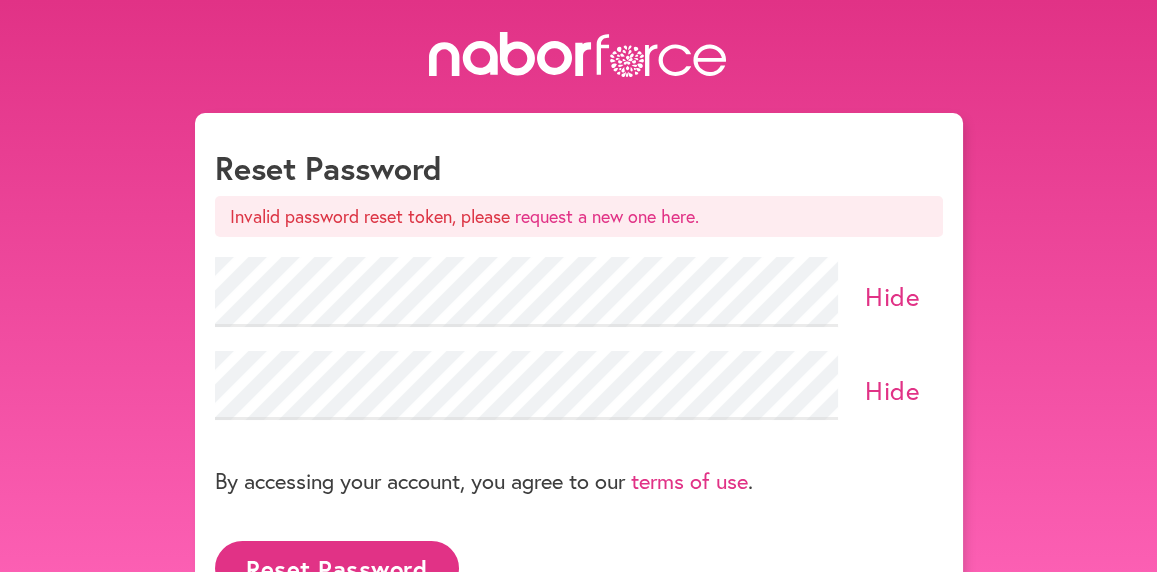 click on "Reset Password" at bounding box center [337, 568] 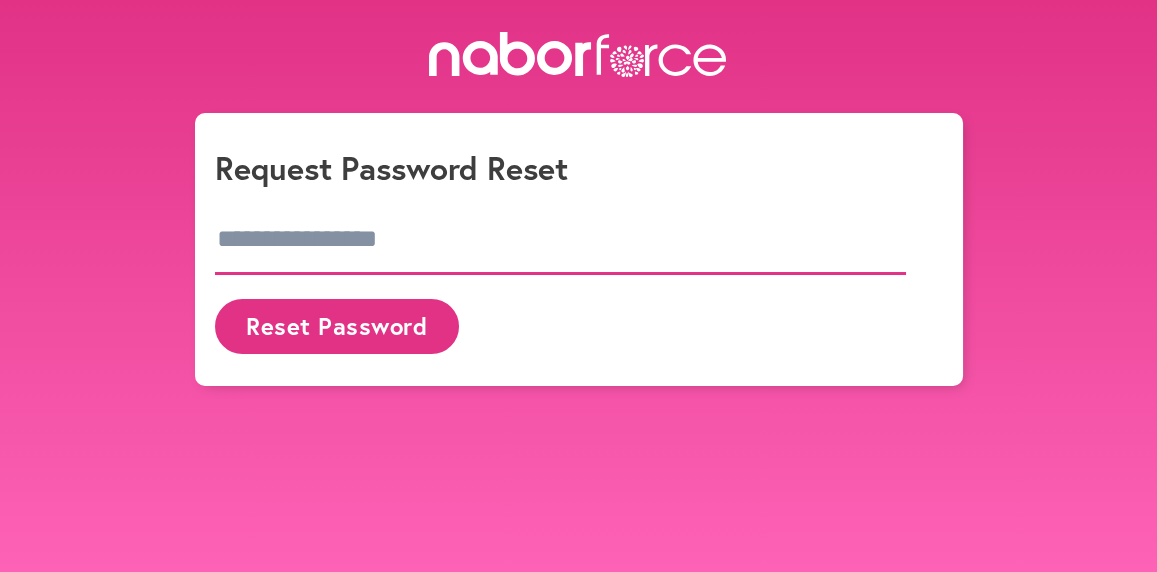 click at bounding box center (561, 240) 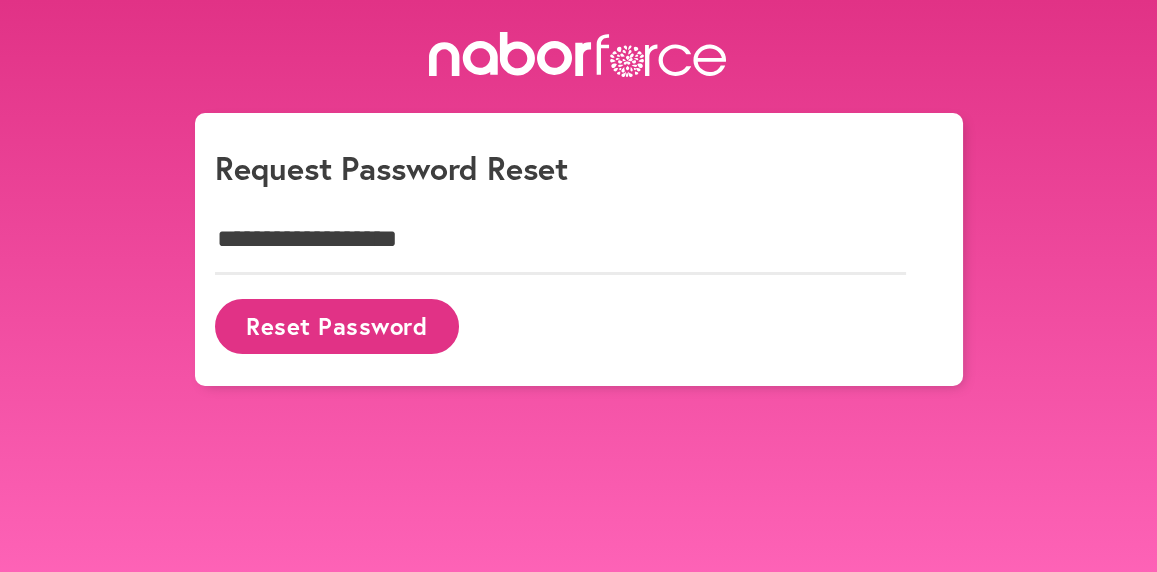click on "Reset Password" at bounding box center (337, 326) 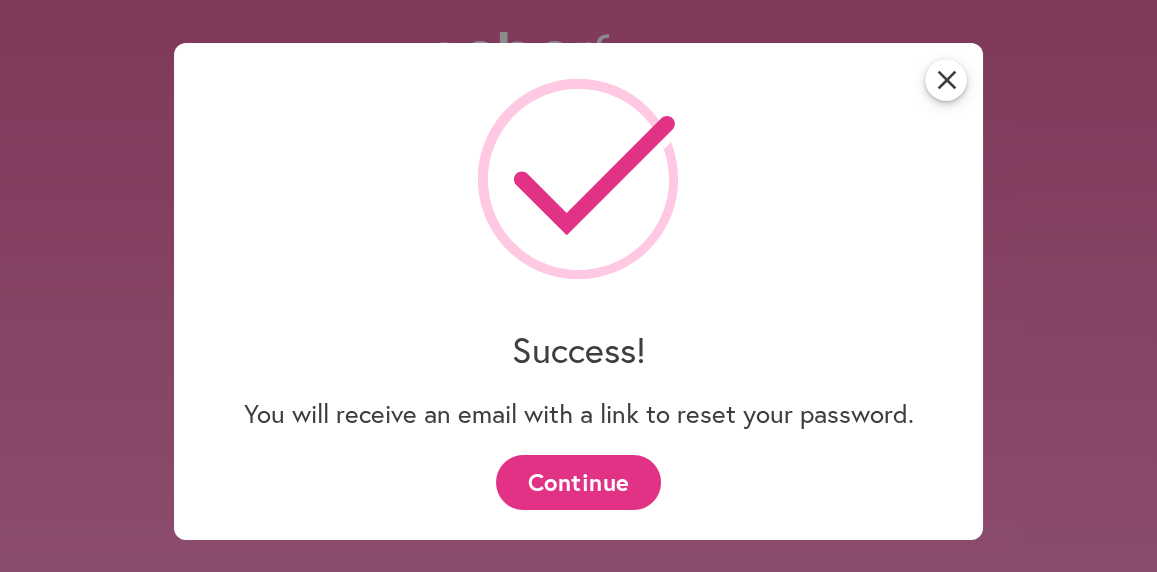 click on "Continue" at bounding box center (578, 482) 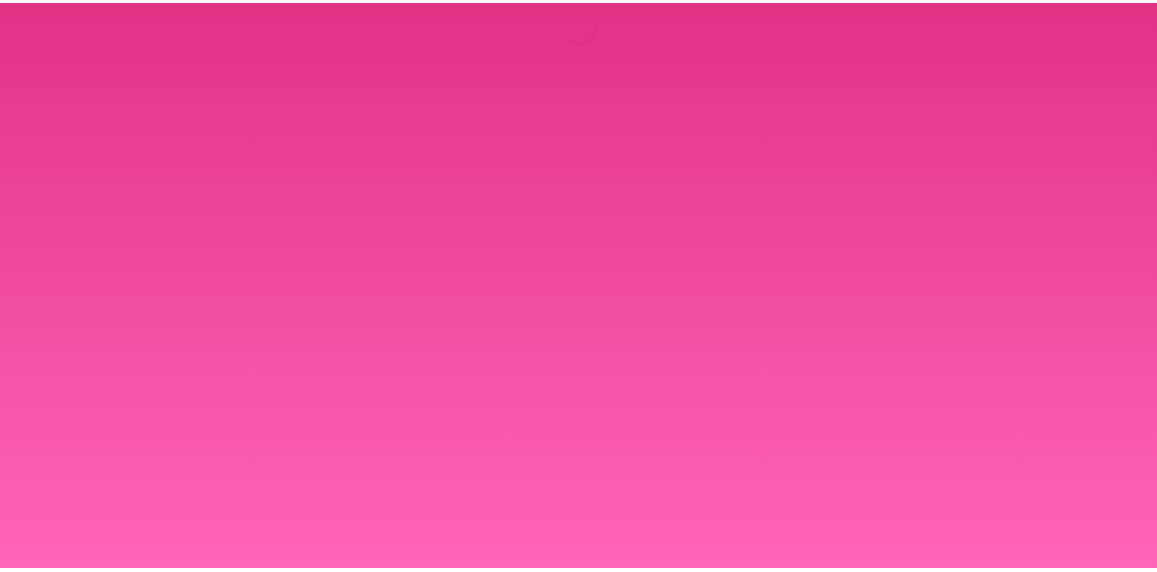 scroll, scrollTop: 0, scrollLeft: 0, axis: both 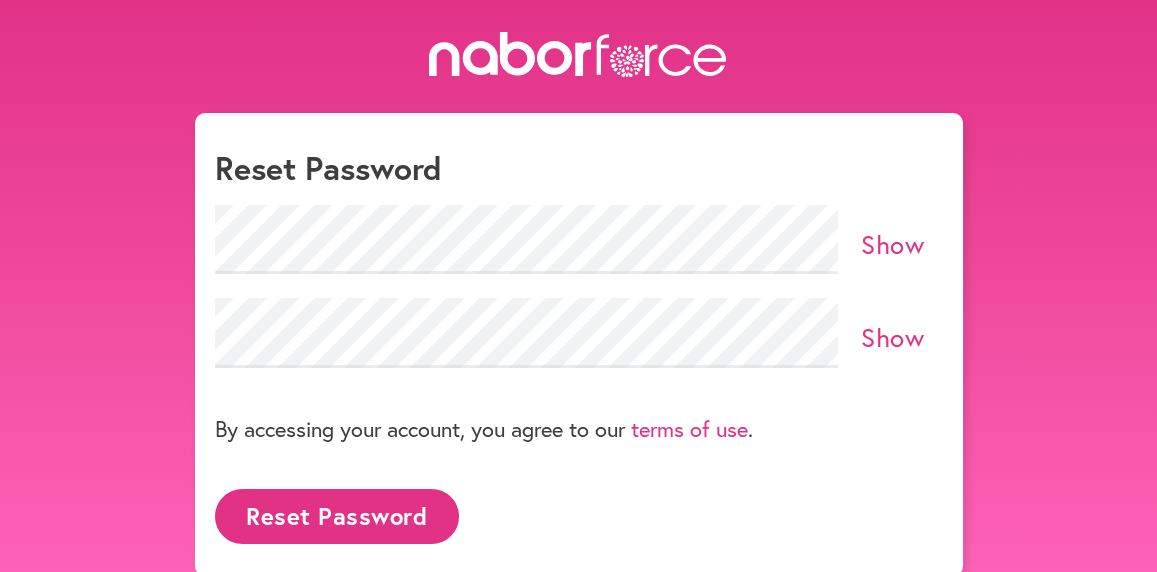 click on "Show" at bounding box center (892, 244) 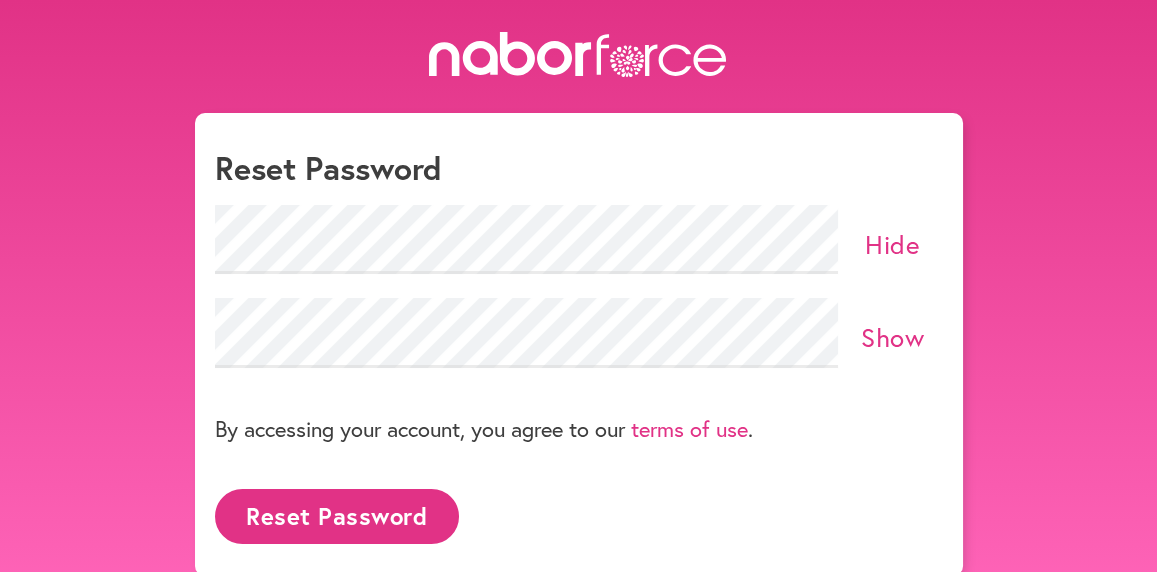 click on "Show" at bounding box center [892, 337] 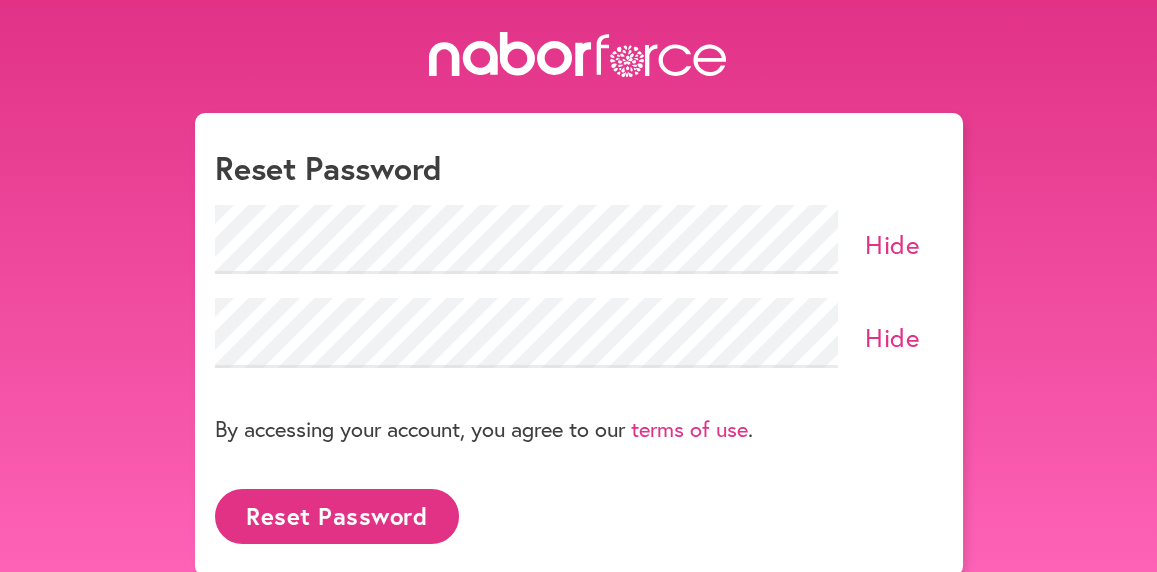 click on "Reset Password" at bounding box center [337, 516] 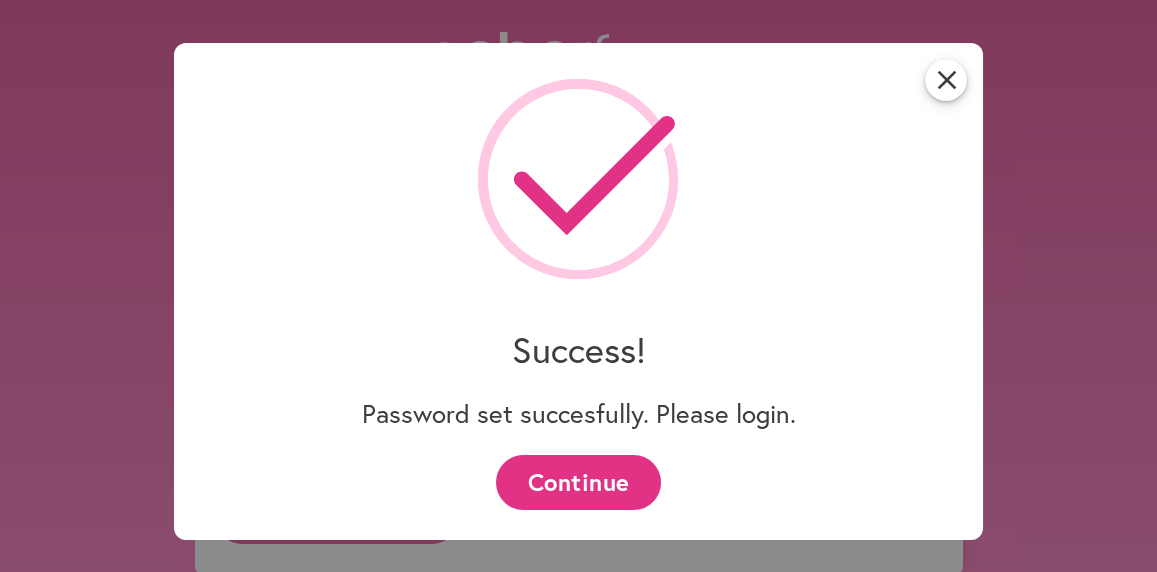 click on "Continue" at bounding box center (578, 482) 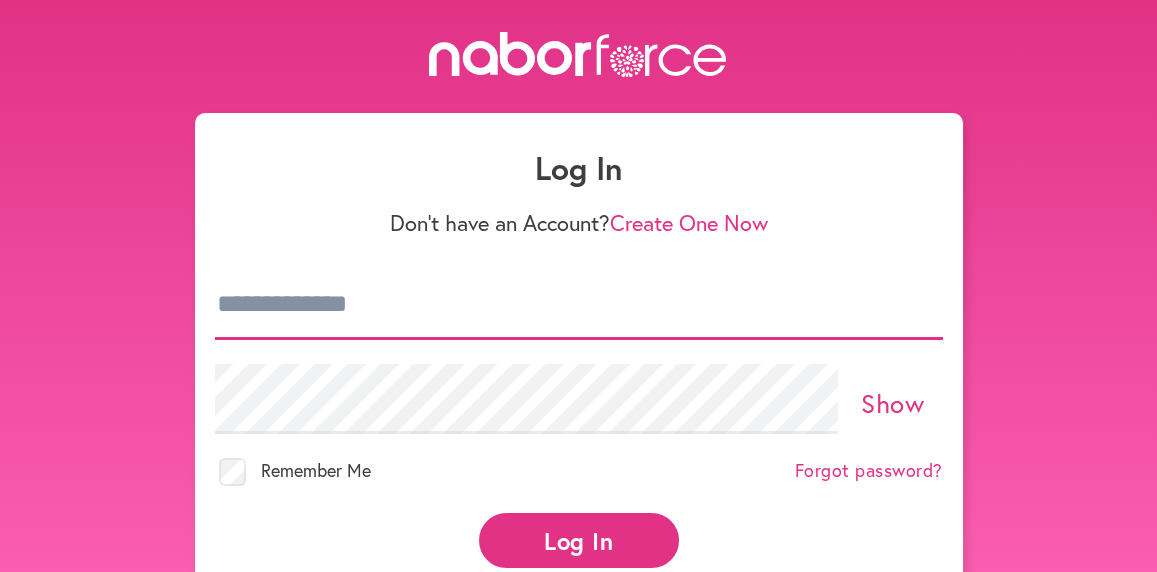 click at bounding box center [579, 305] 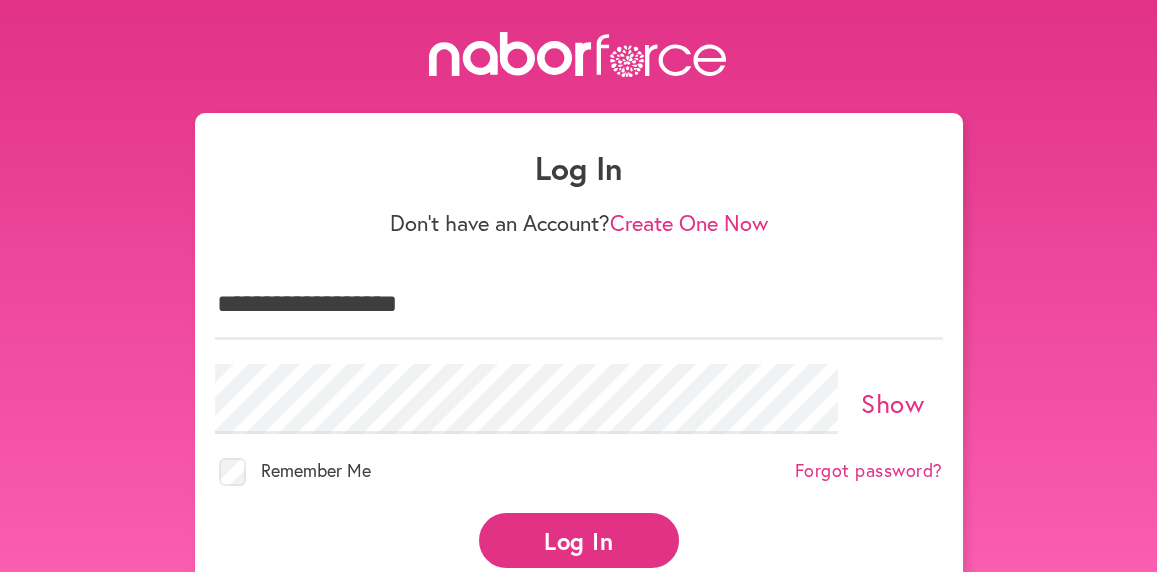 click on "Log In" at bounding box center [579, 540] 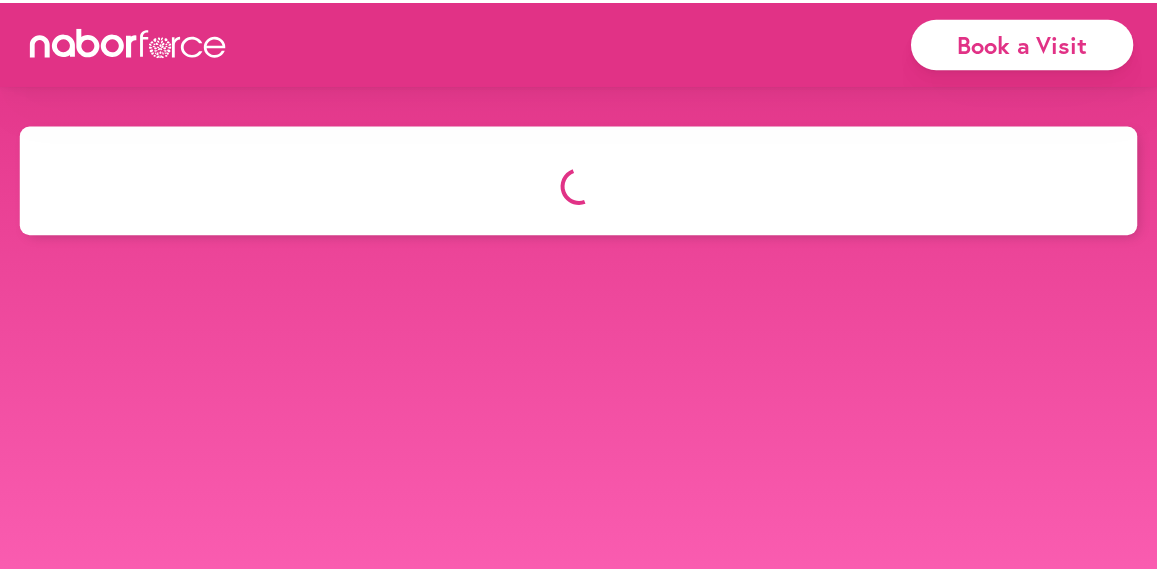 scroll, scrollTop: 0, scrollLeft: 0, axis: both 